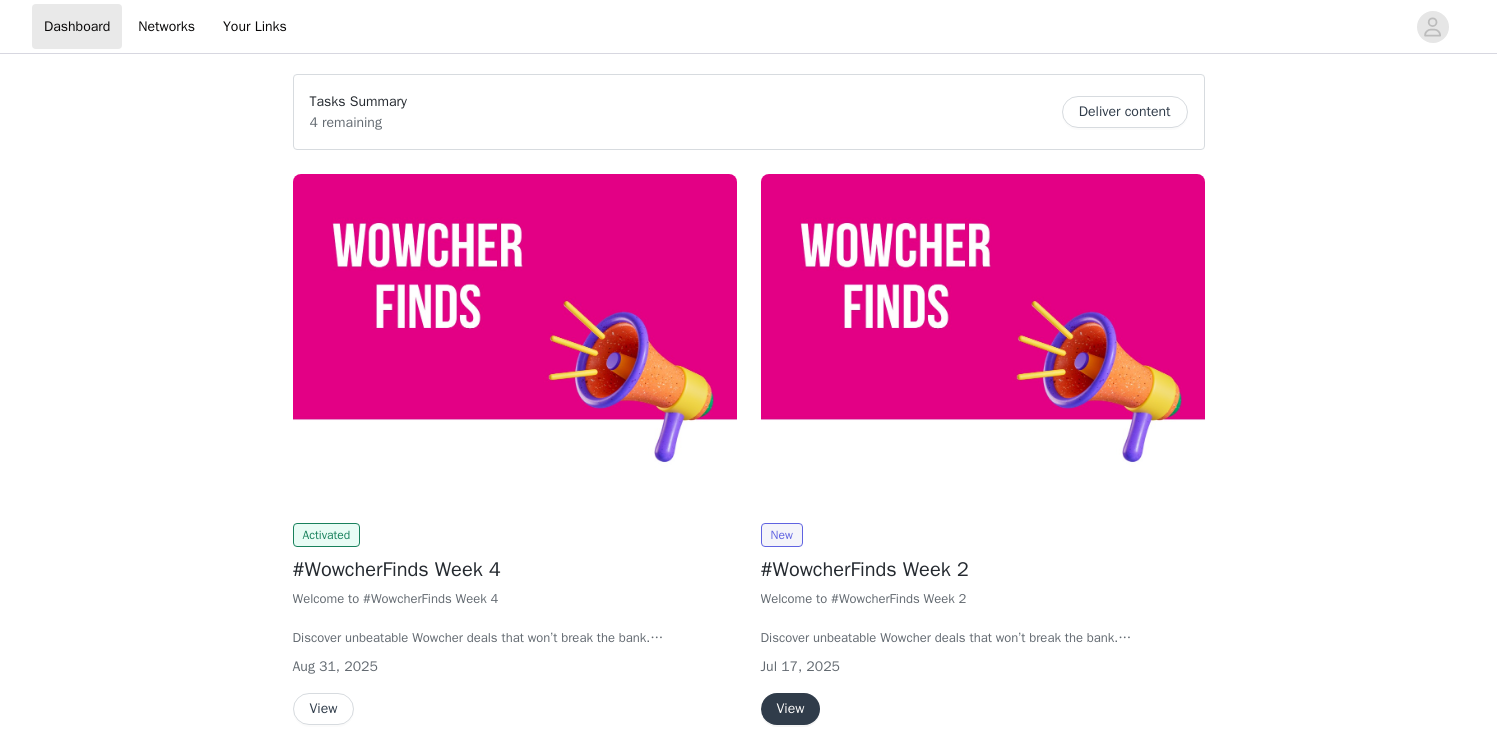 scroll, scrollTop: 0, scrollLeft: 0, axis: both 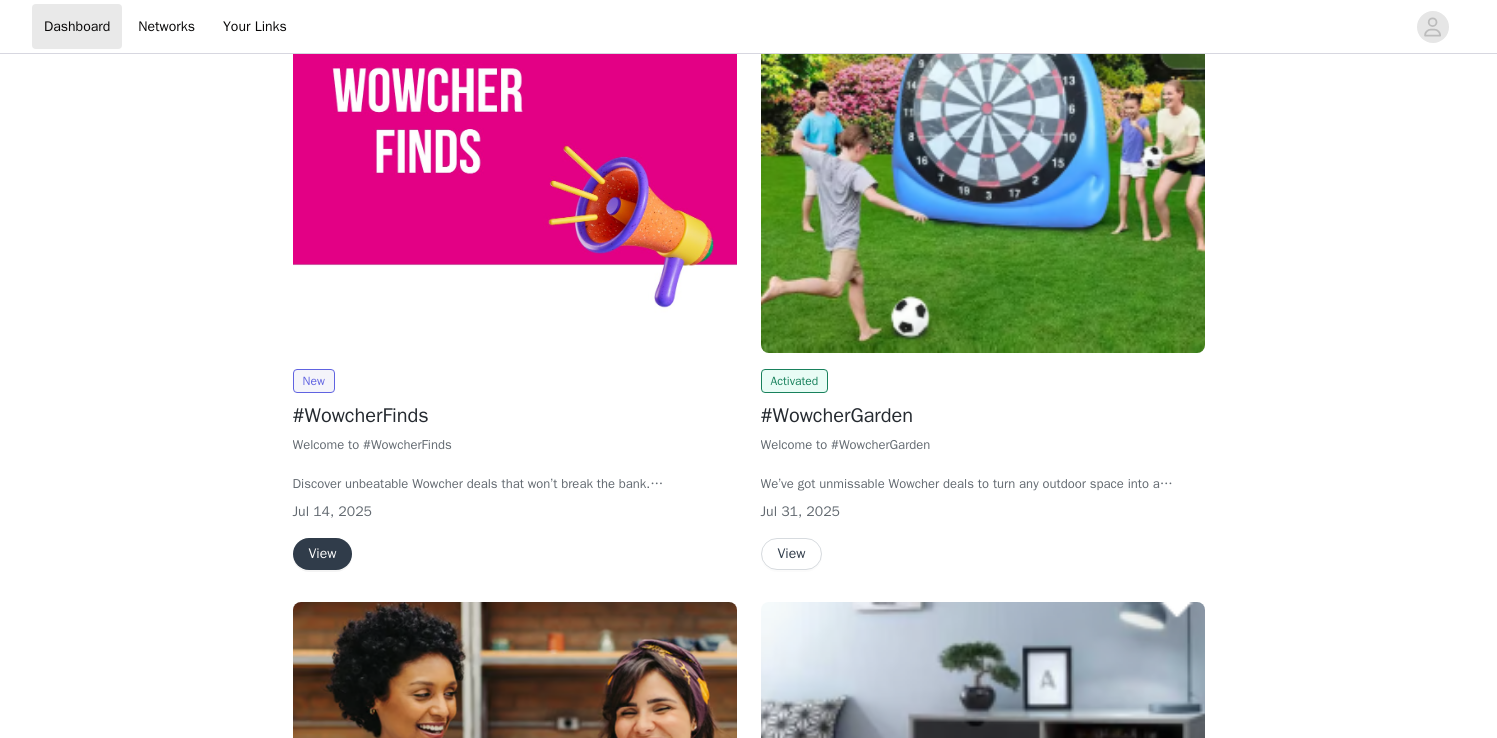 click on "View" at bounding box center (792, 554) 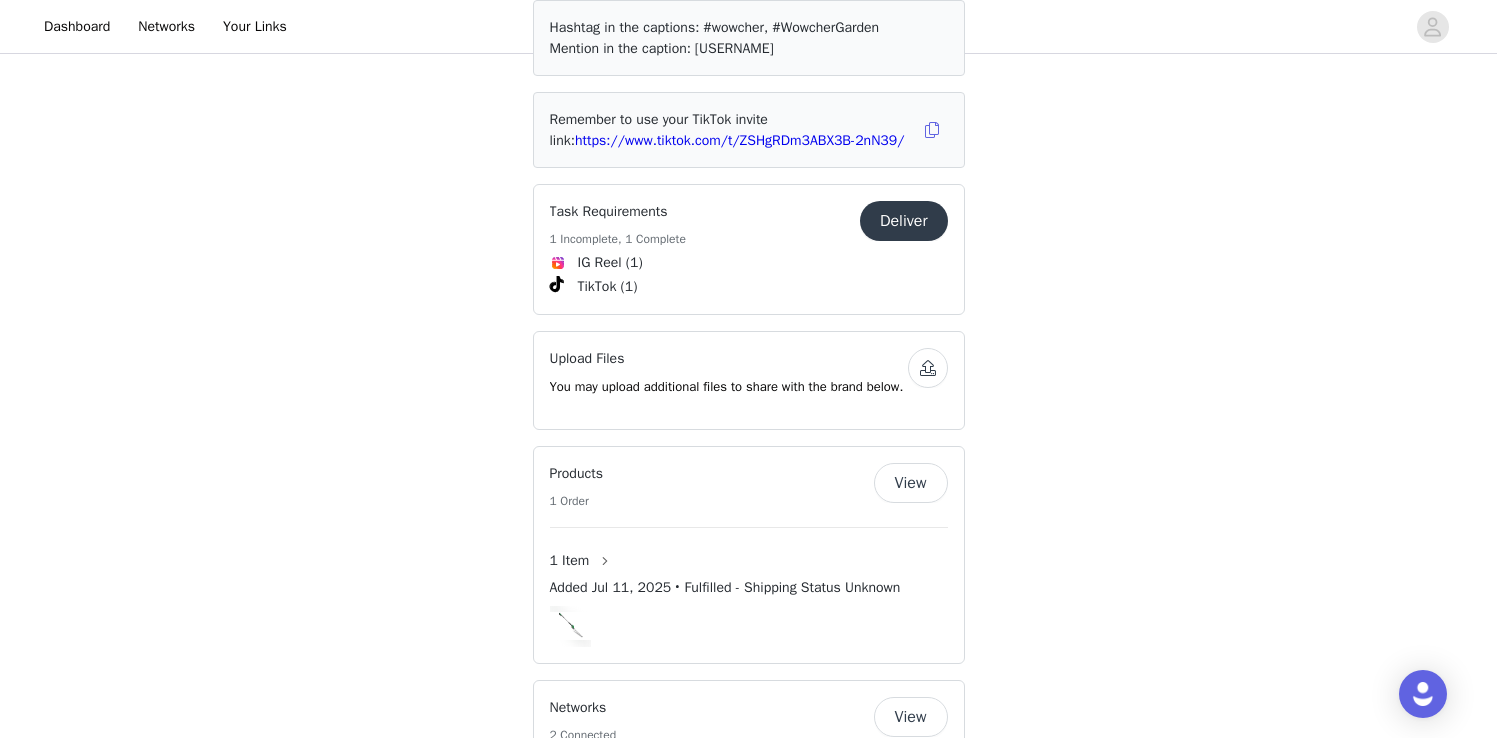 scroll, scrollTop: 1164, scrollLeft: 0, axis: vertical 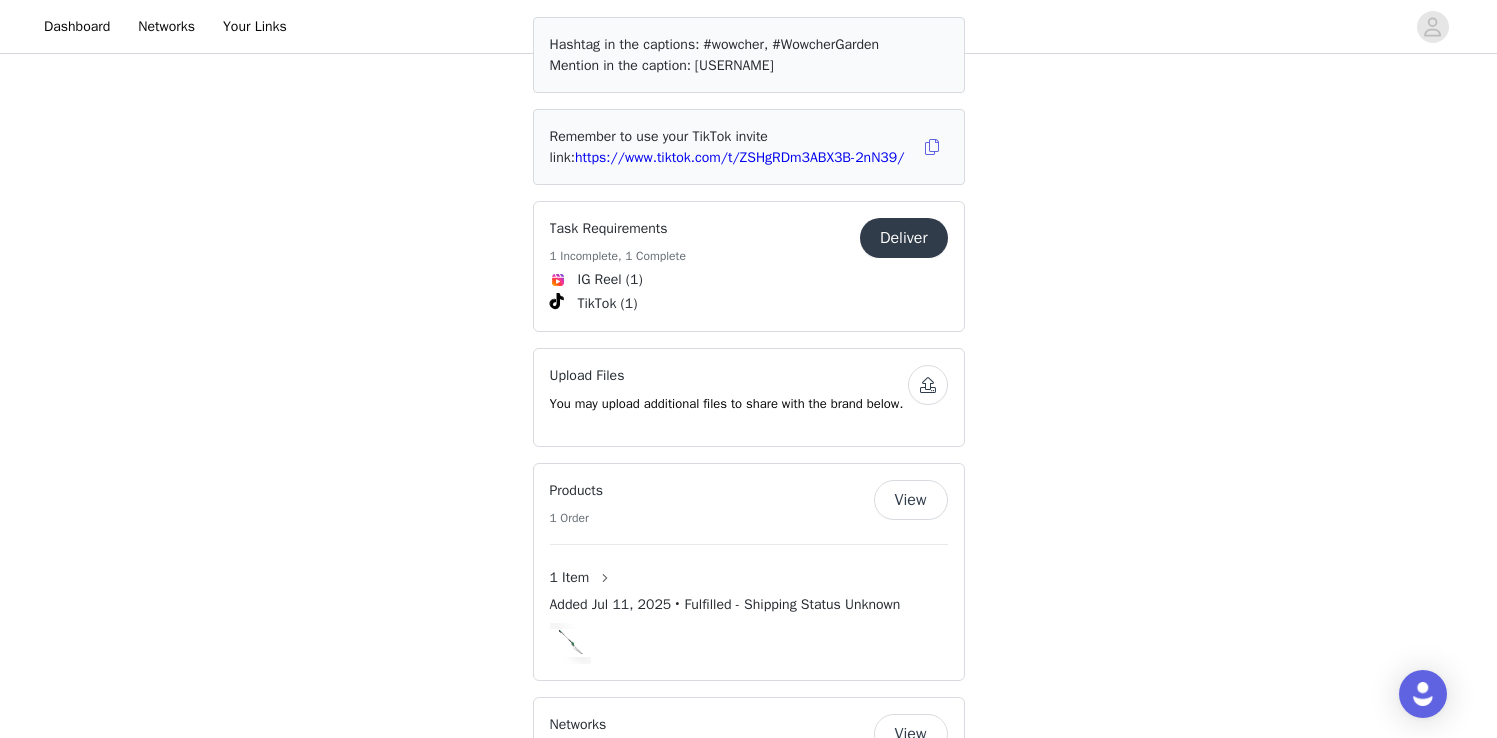 click on "Deliver" at bounding box center [904, 238] 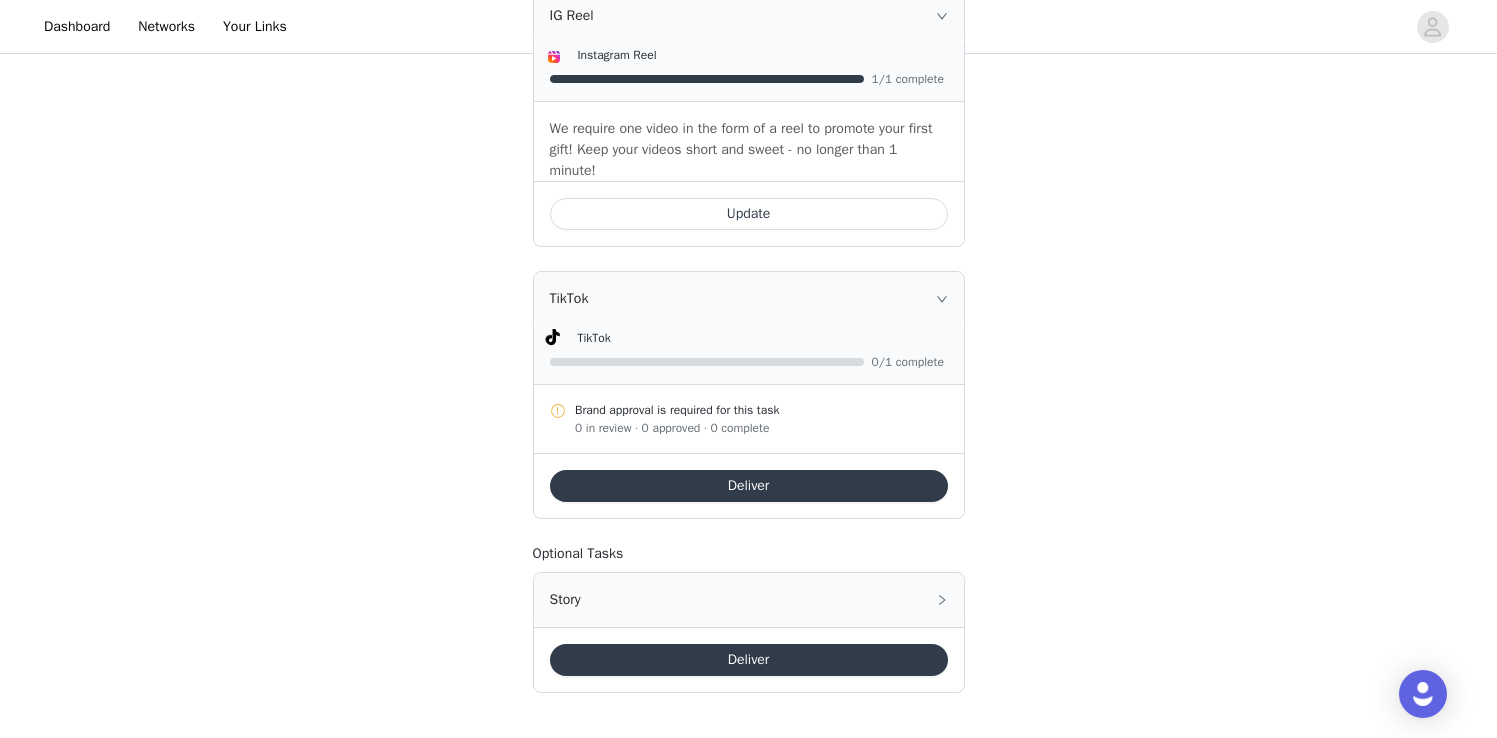 scroll, scrollTop: 853, scrollLeft: 0, axis: vertical 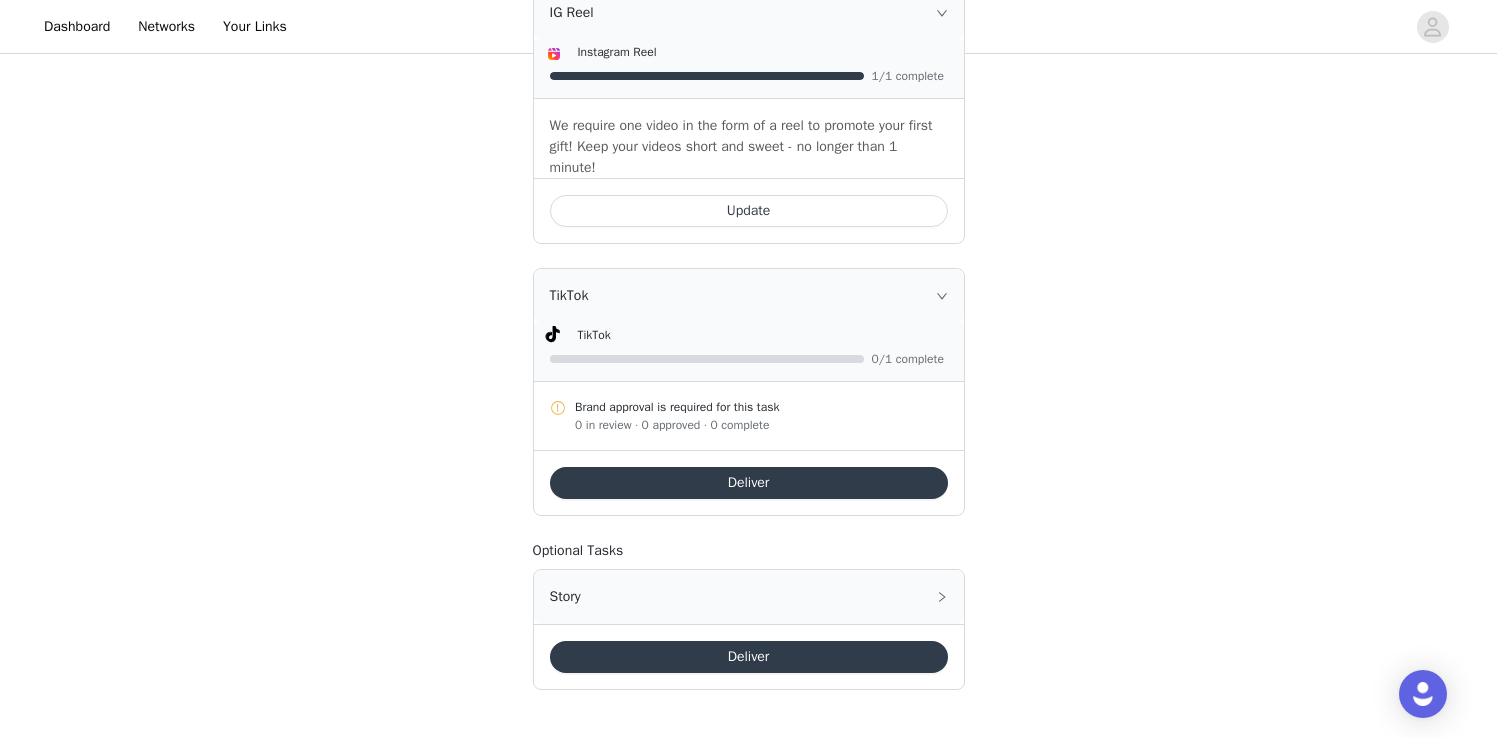 click on "Deliver" at bounding box center [749, 657] 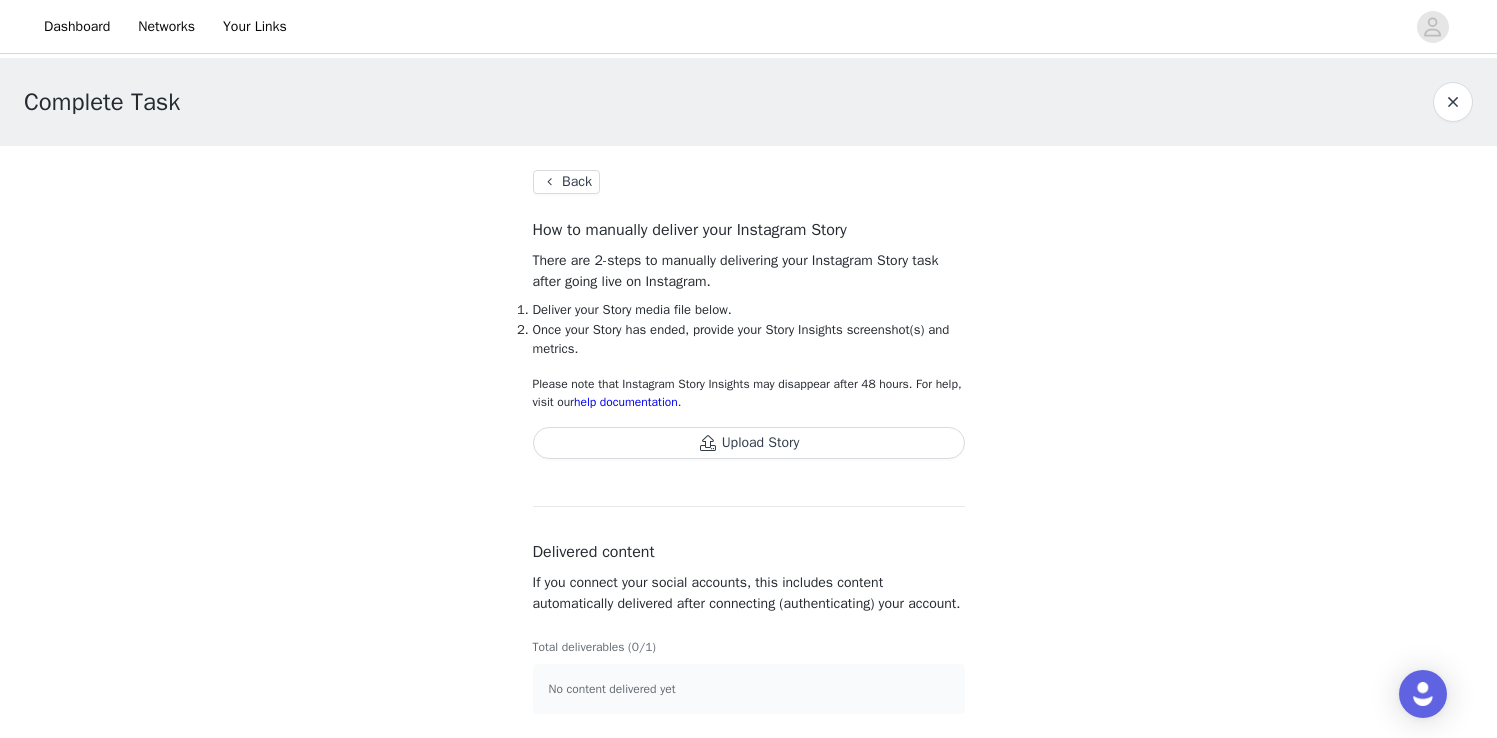 scroll, scrollTop: 20, scrollLeft: 0, axis: vertical 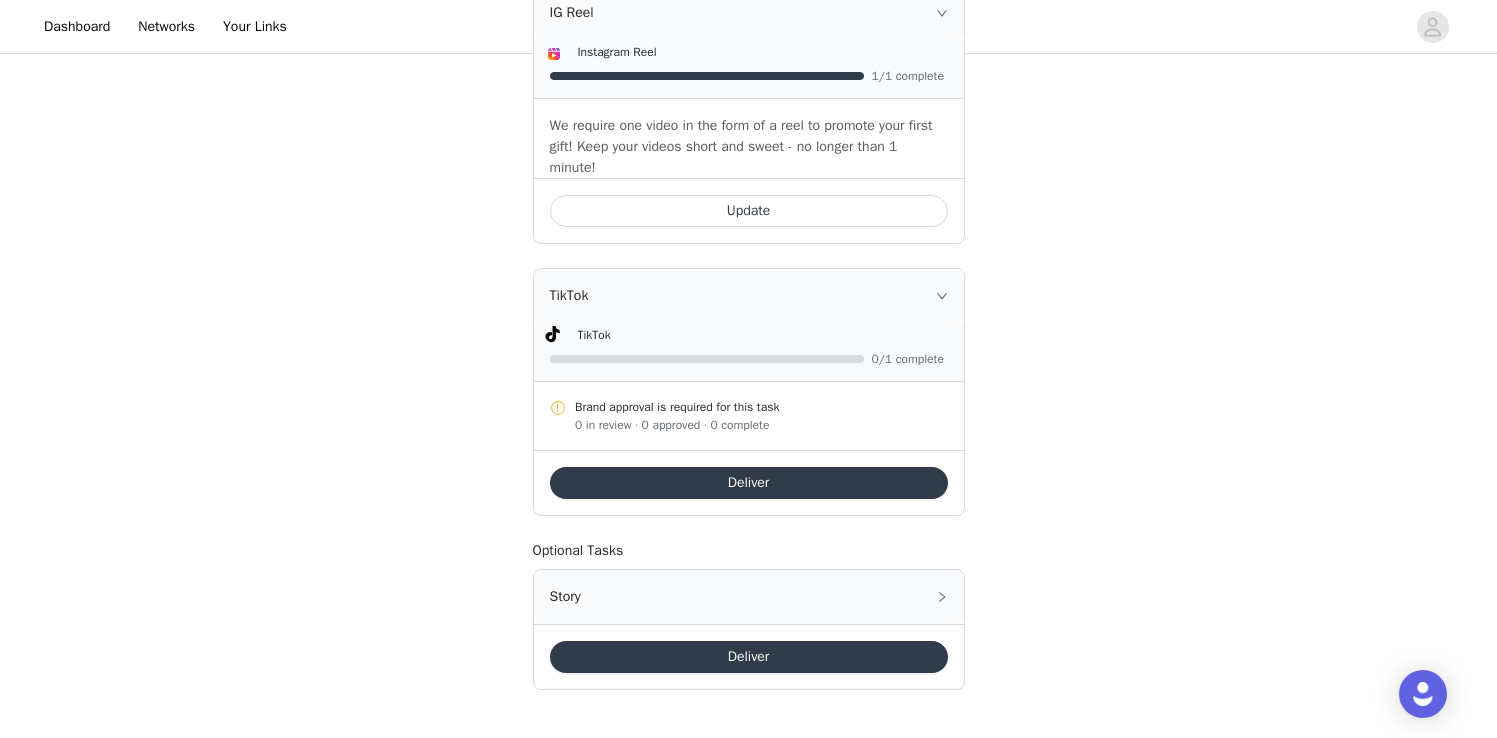 click on "Deliver" at bounding box center [749, 483] 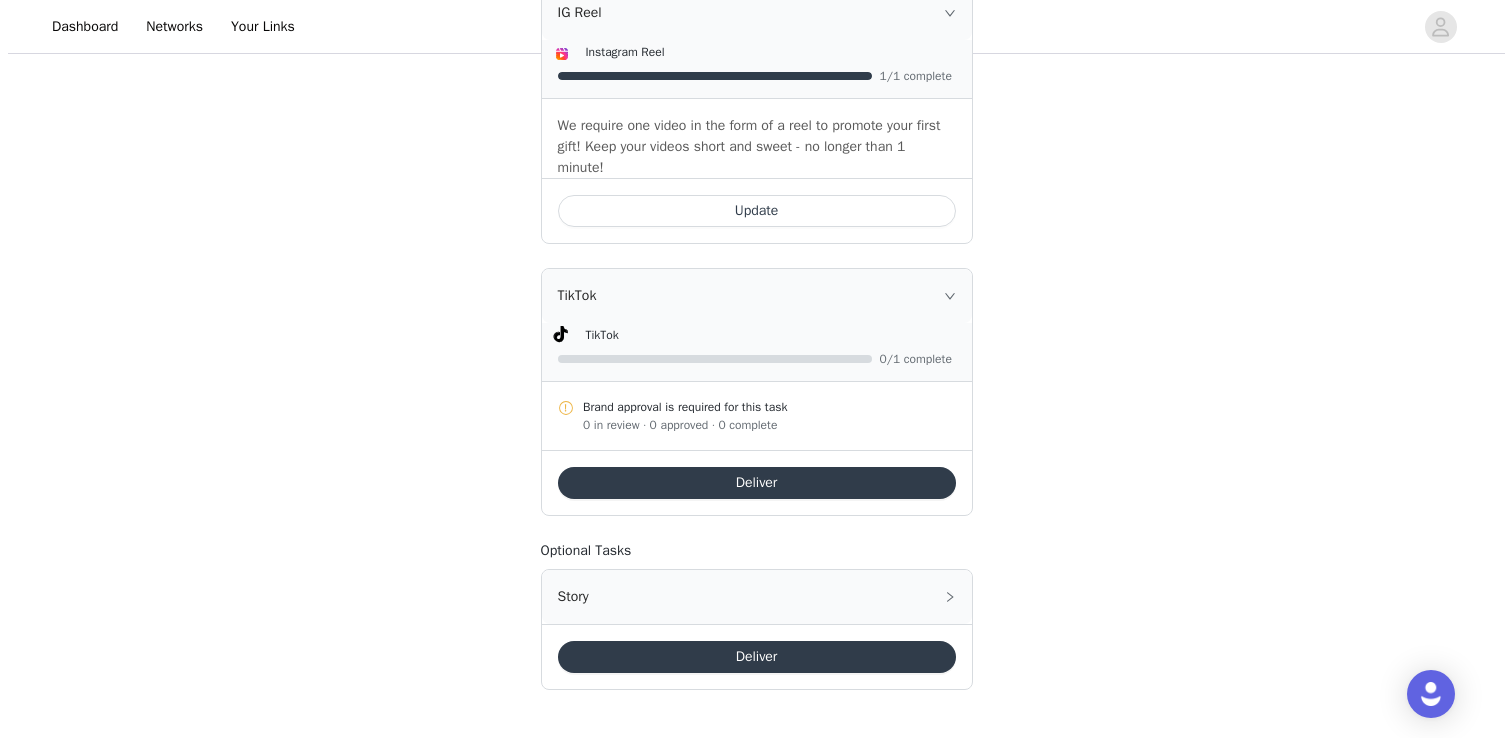 scroll, scrollTop: 0, scrollLeft: 0, axis: both 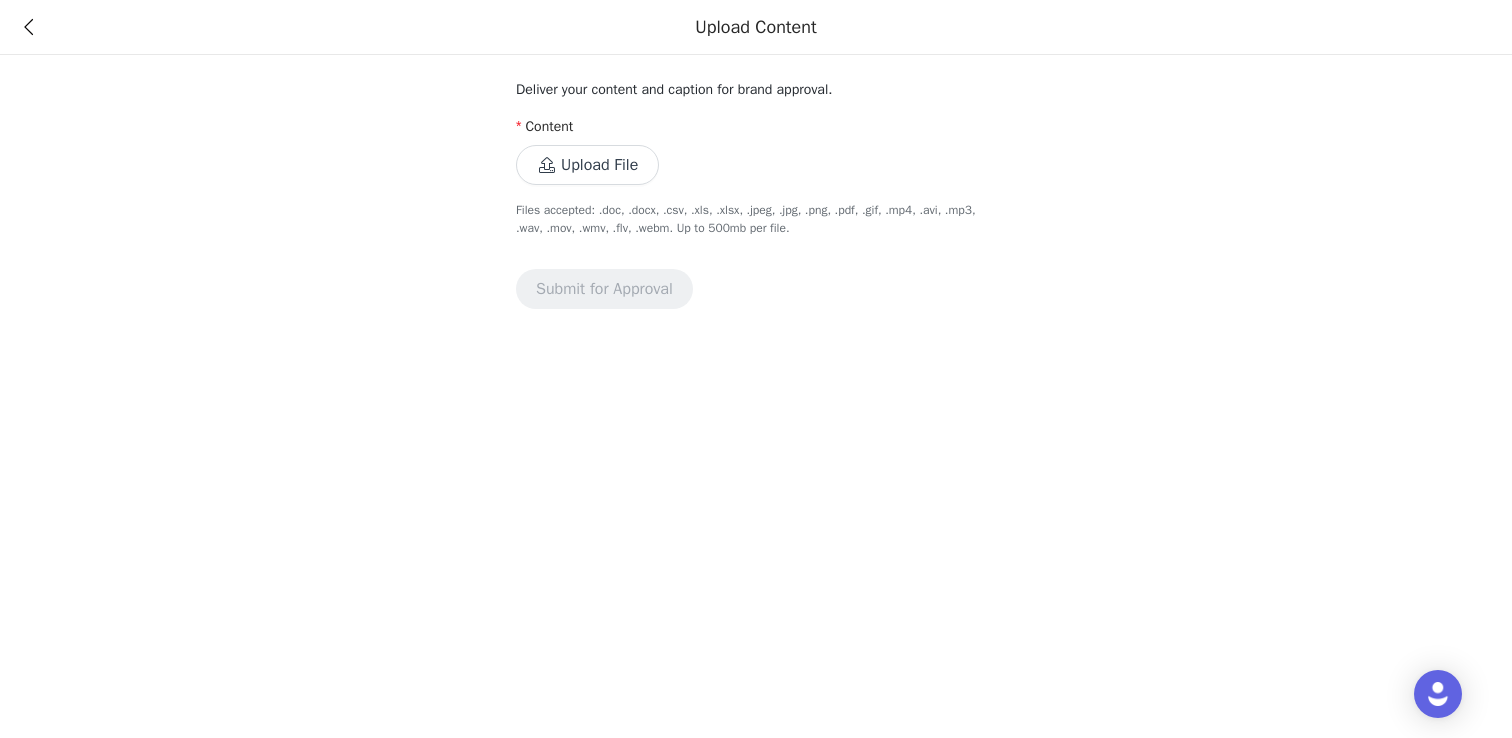 click on "Upload File" at bounding box center (587, 165) 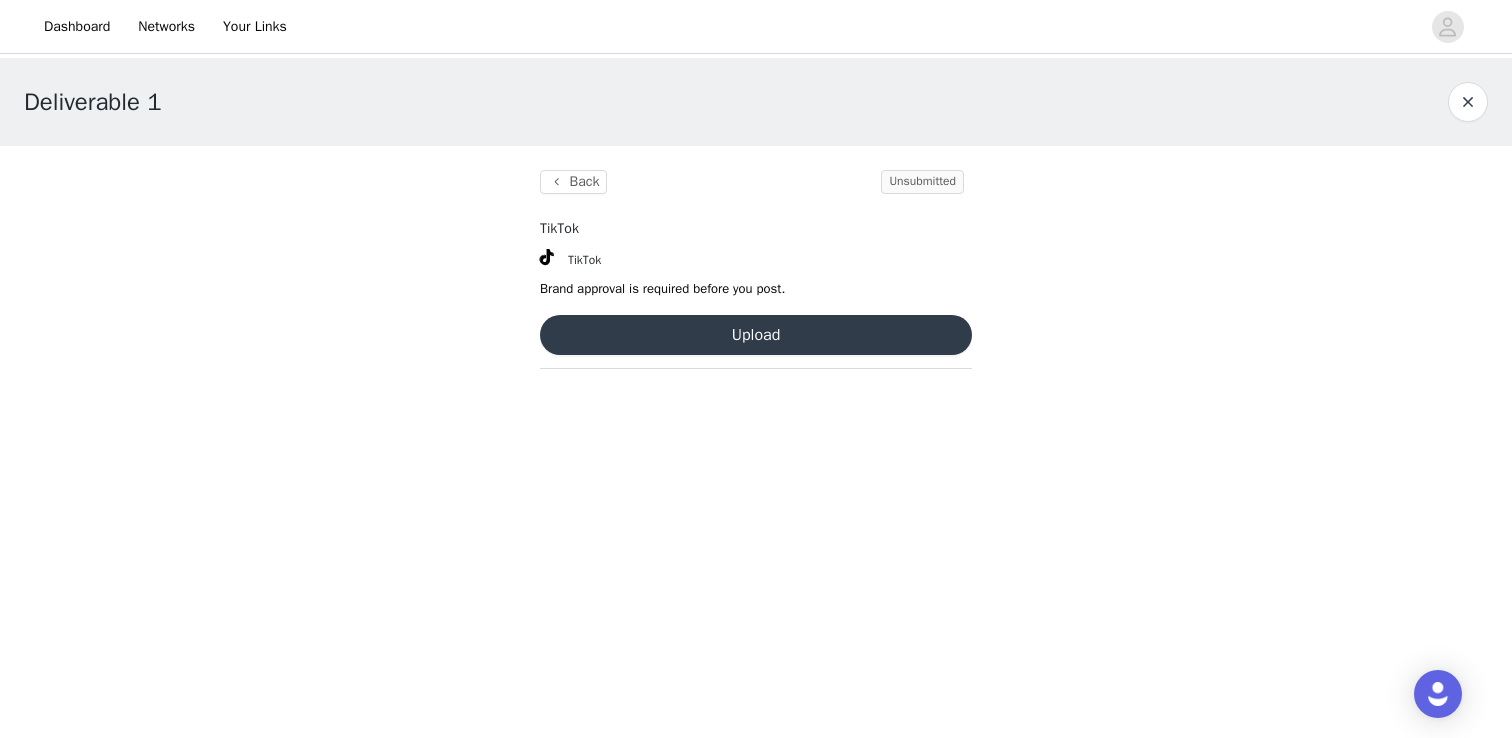 click on "Upload" at bounding box center (756, 335) 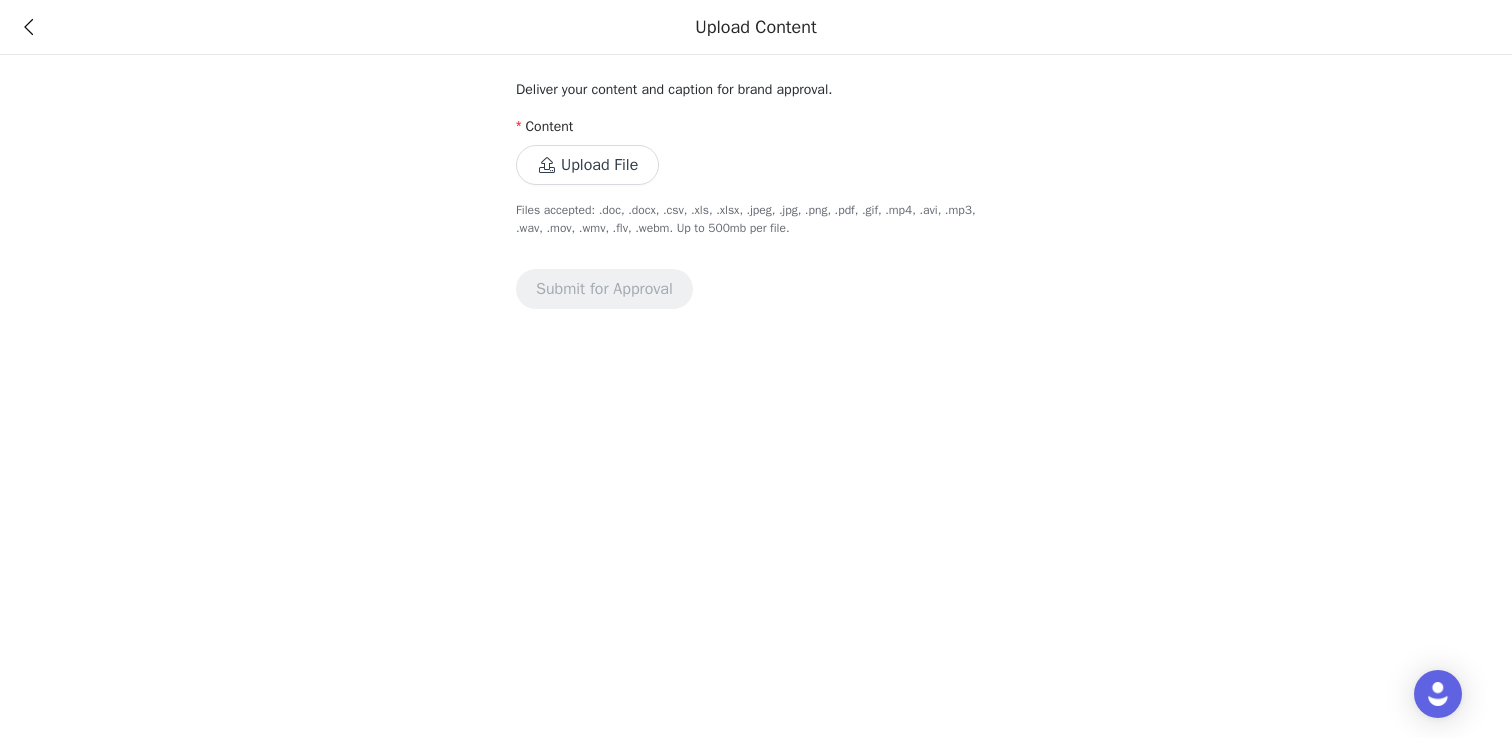 click on "Upload File" at bounding box center (587, 165) 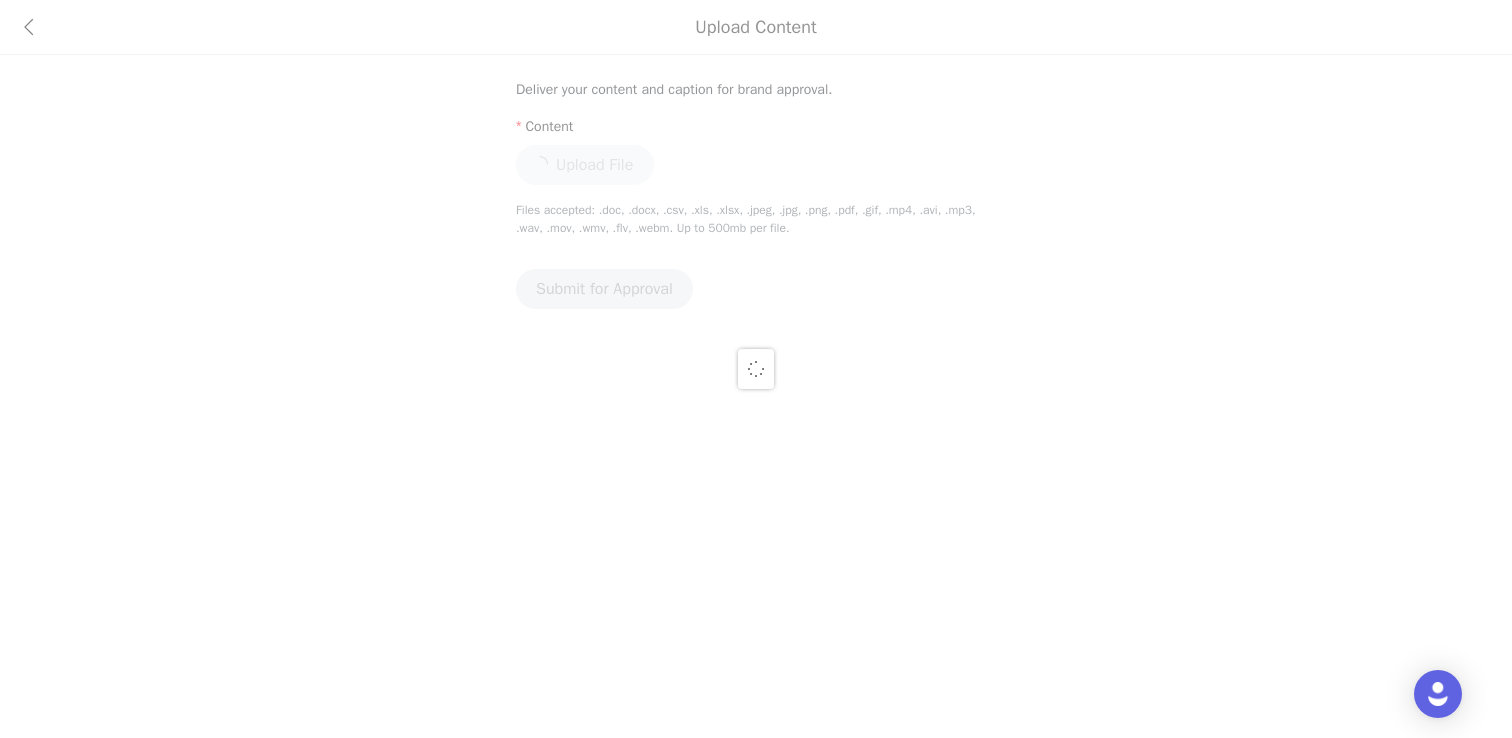 click at bounding box center [756, 369] 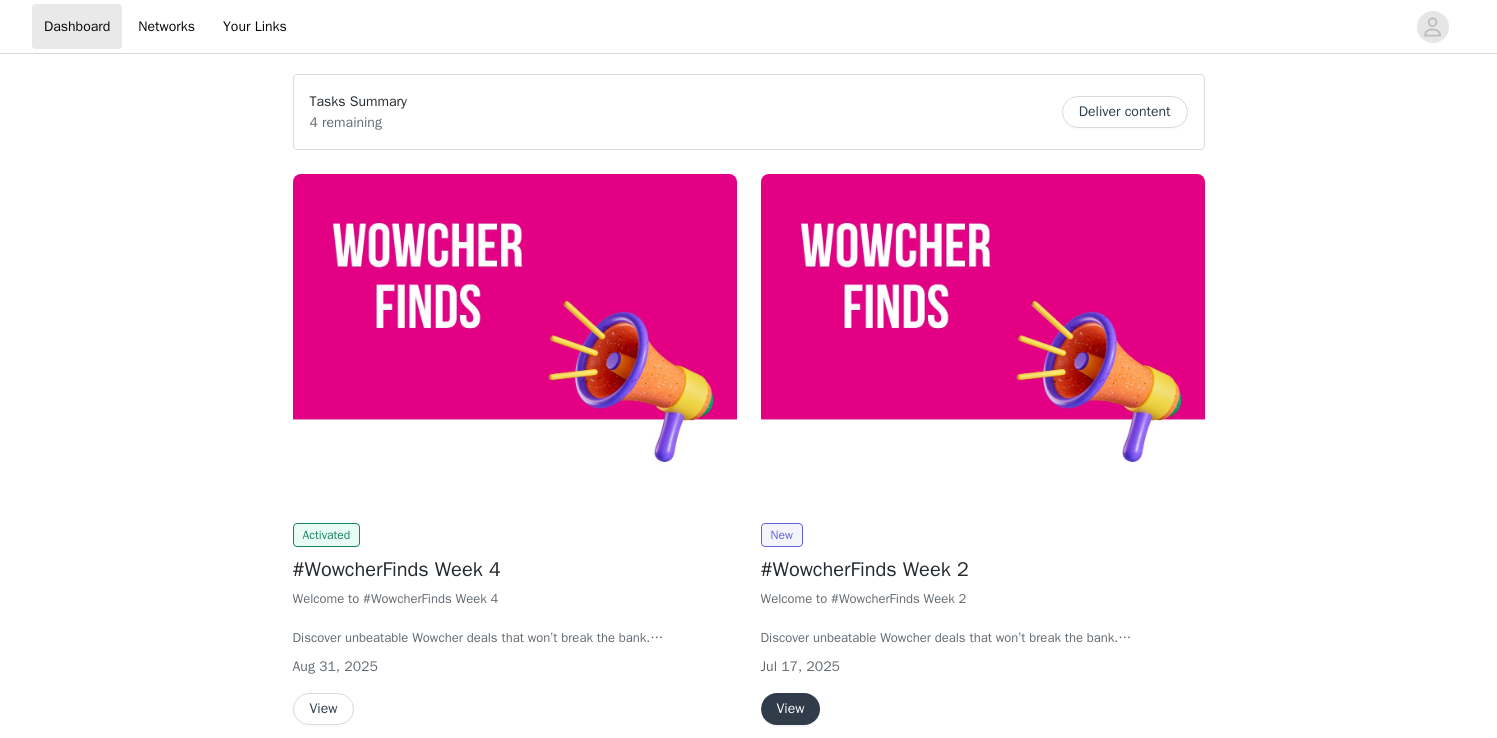 scroll, scrollTop: 0, scrollLeft: 0, axis: both 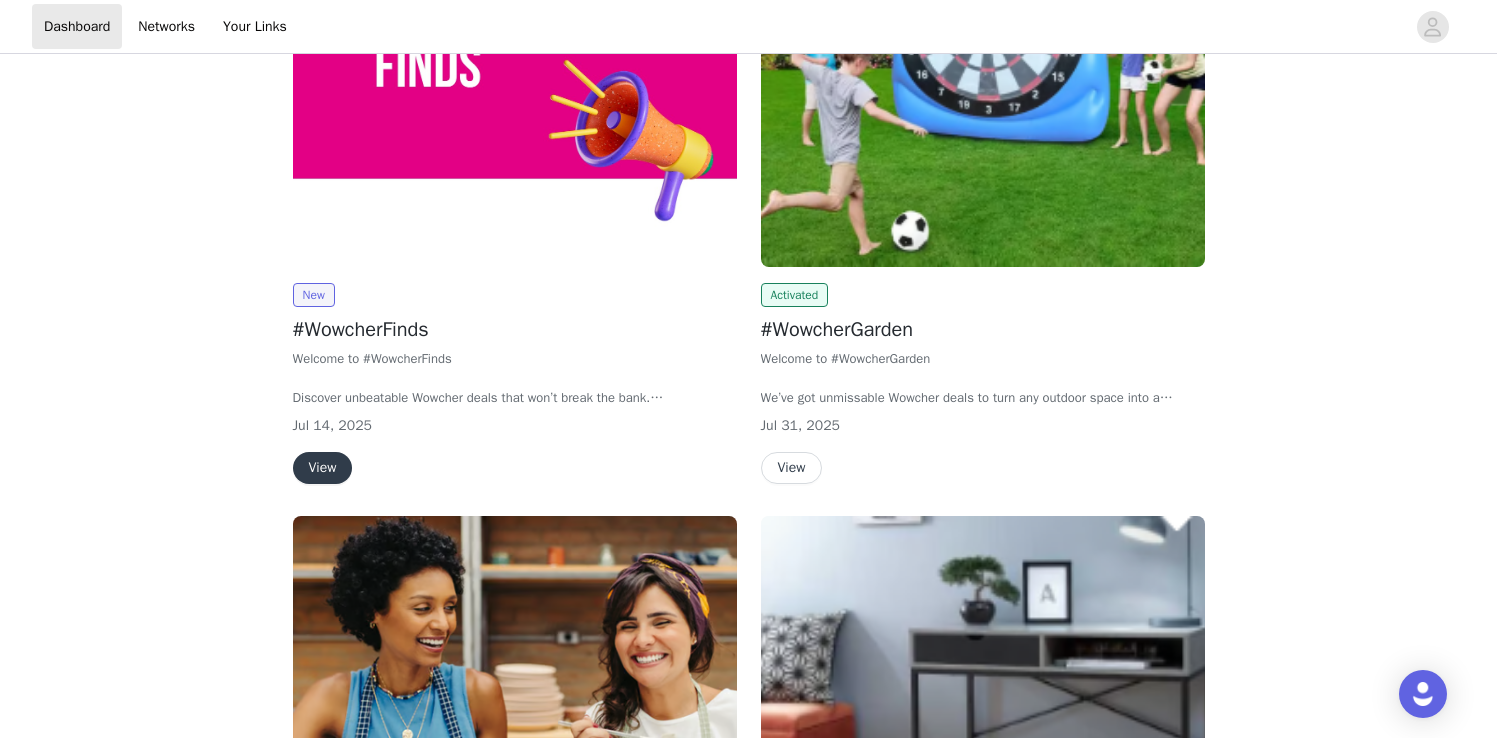 click on "View" at bounding box center [792, 468] 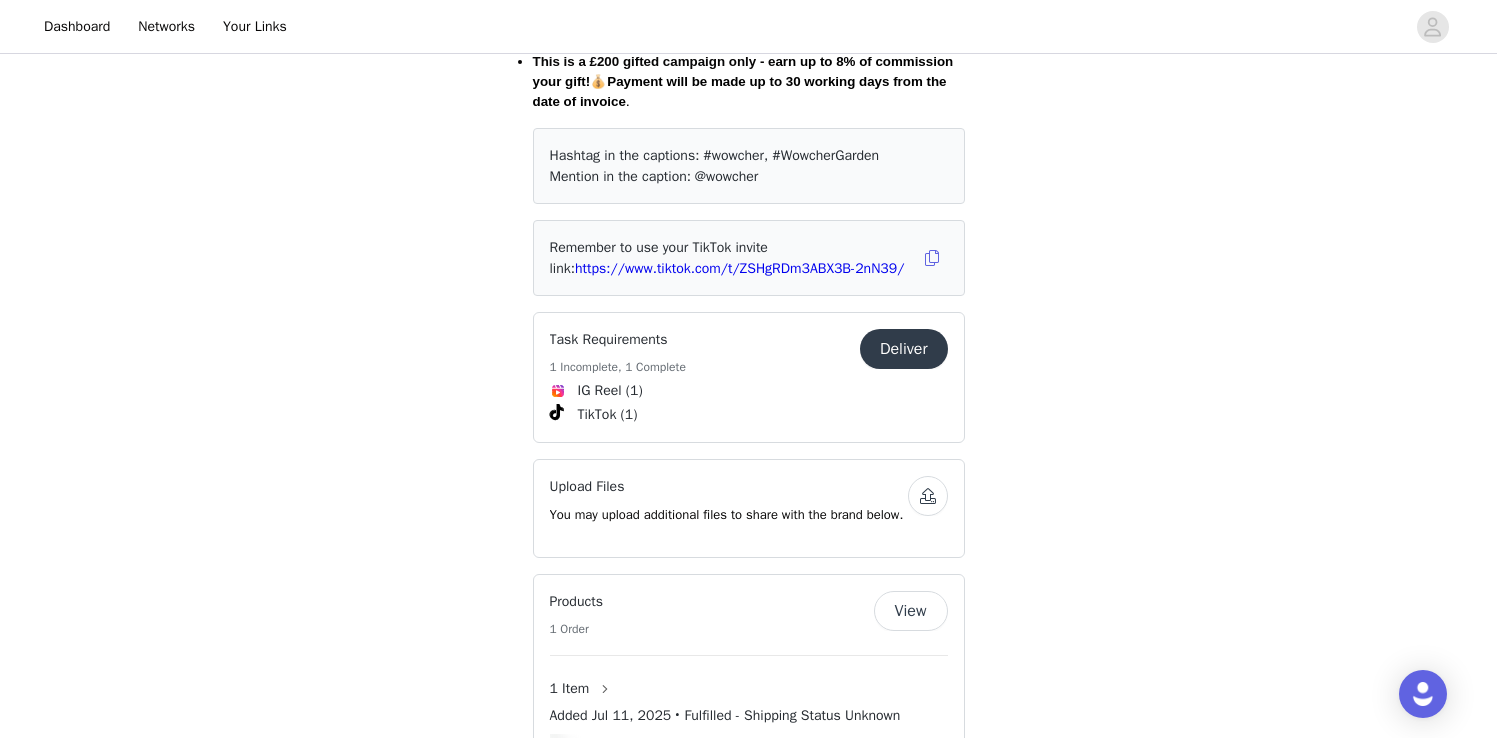 scroll, scrollTop: 1063, scrollLeft: 0, axis: vertical 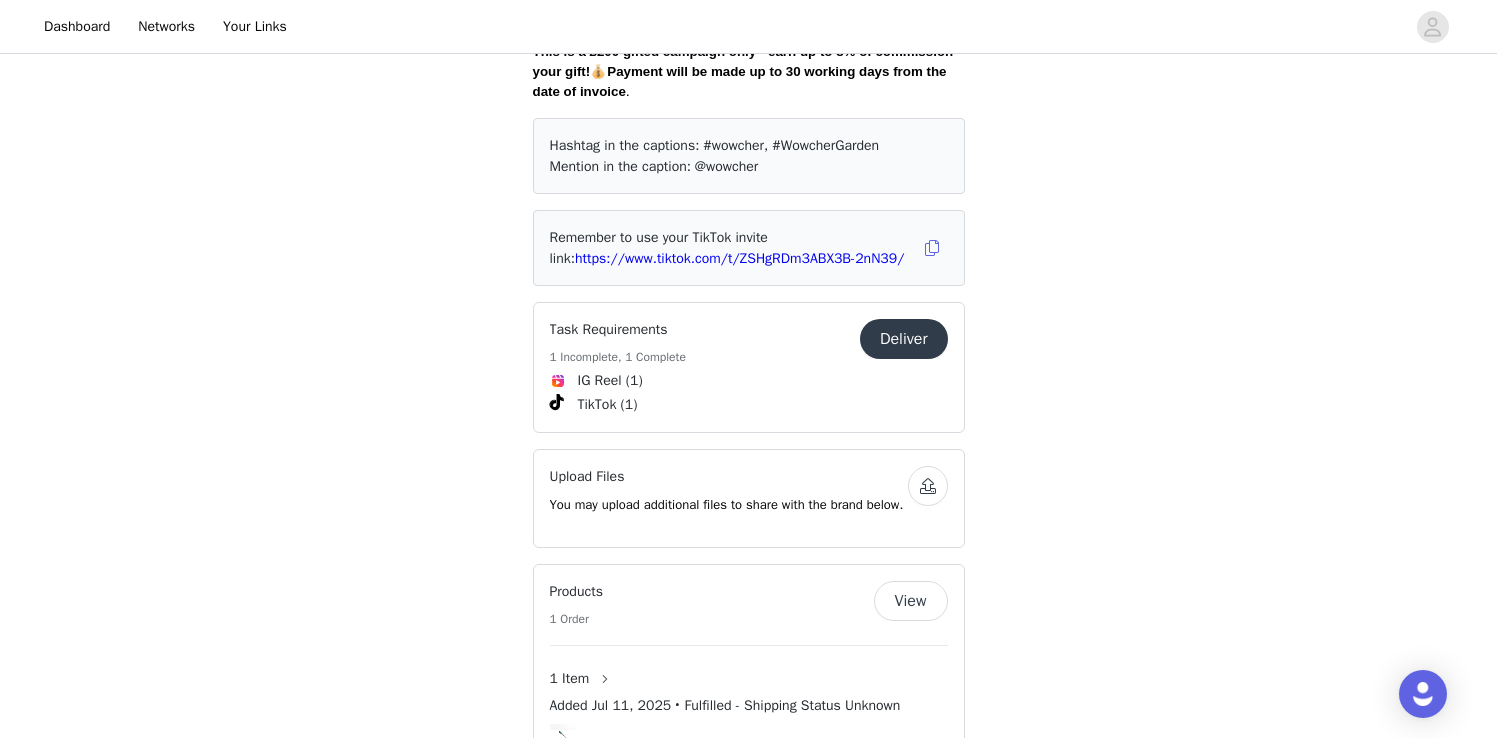 click on "Deliver" at bounding box center [904, 339] 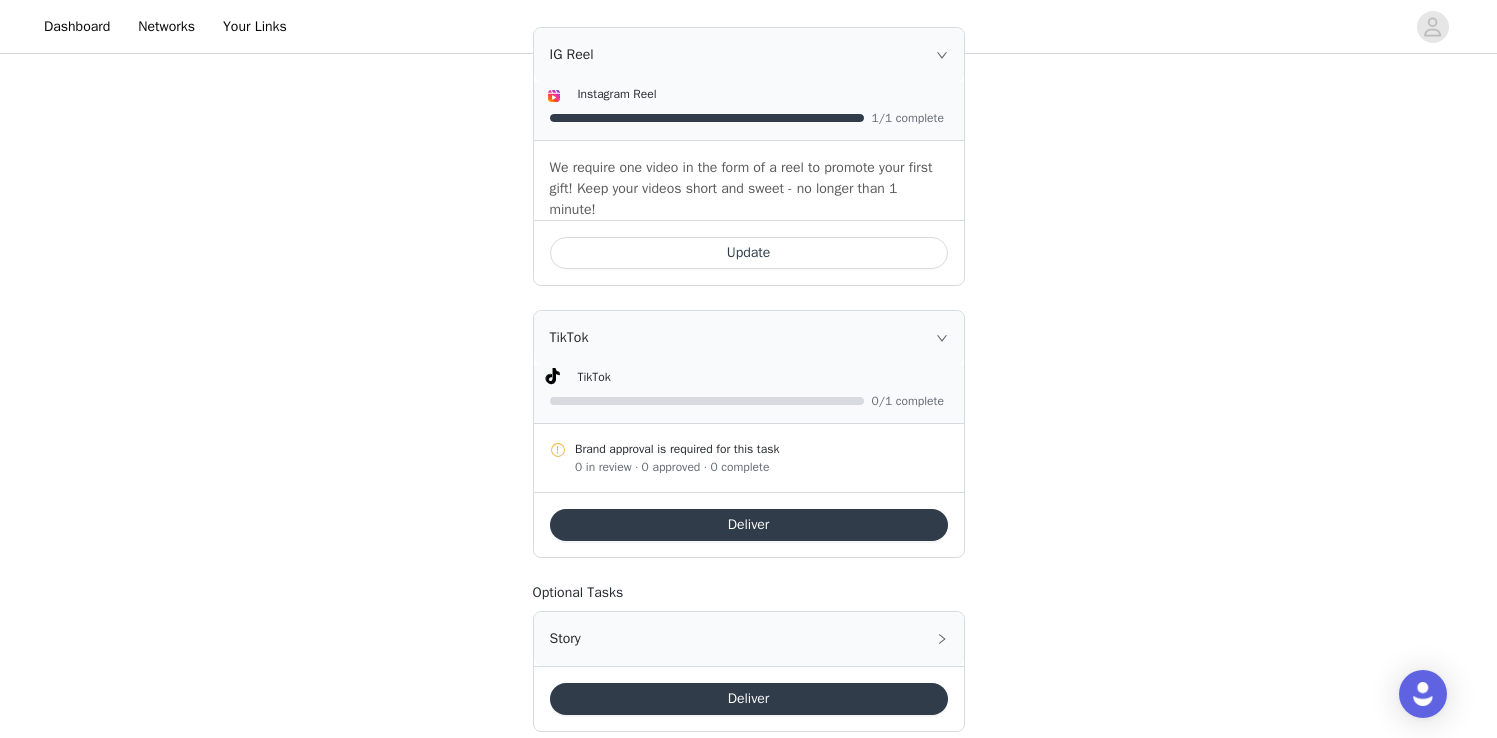 scroll, scrollTop: 853, scrollLeft: 0, axis: vertical 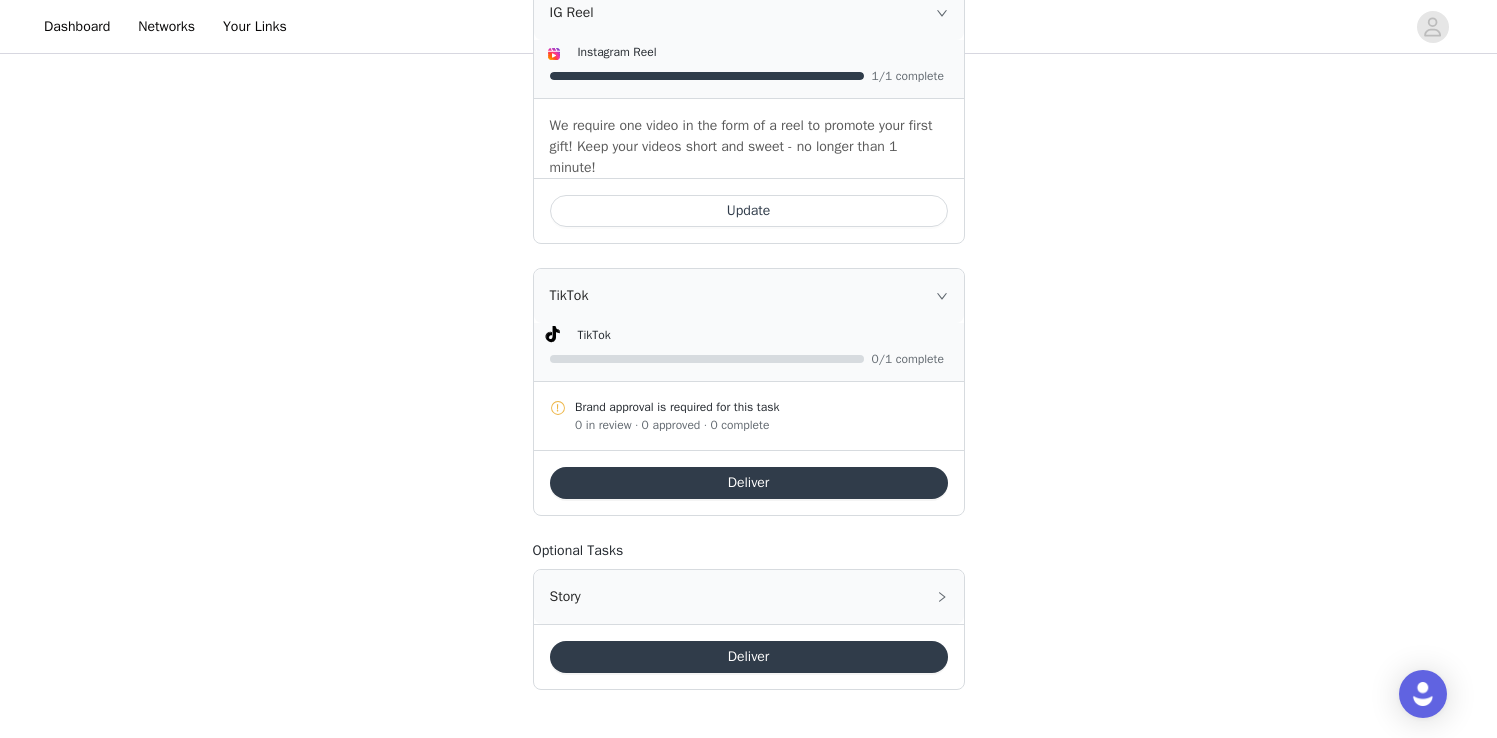 click on "Deliver" at bounding box center [749, 483] 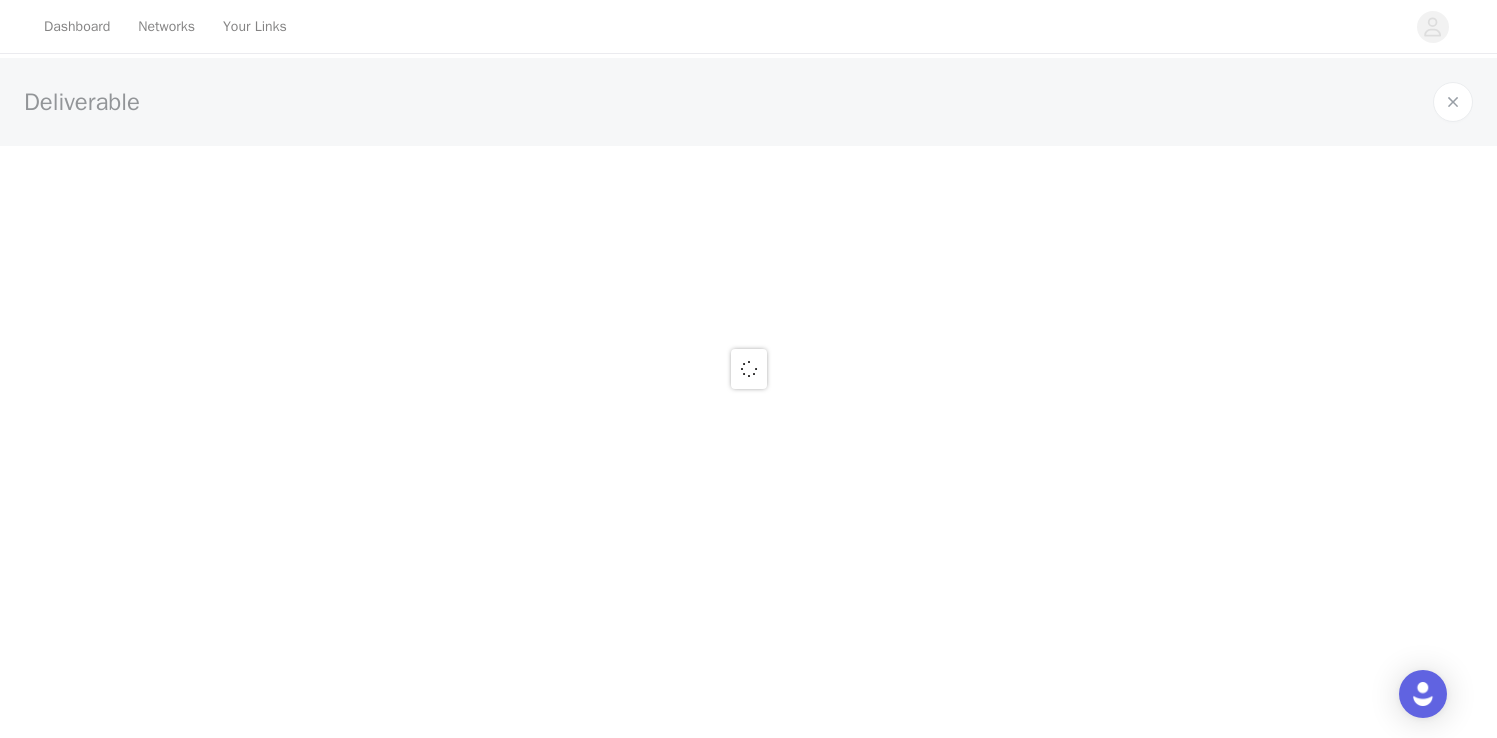 scroll, scrollTop: 0, scrollLeft: 0, axis: both 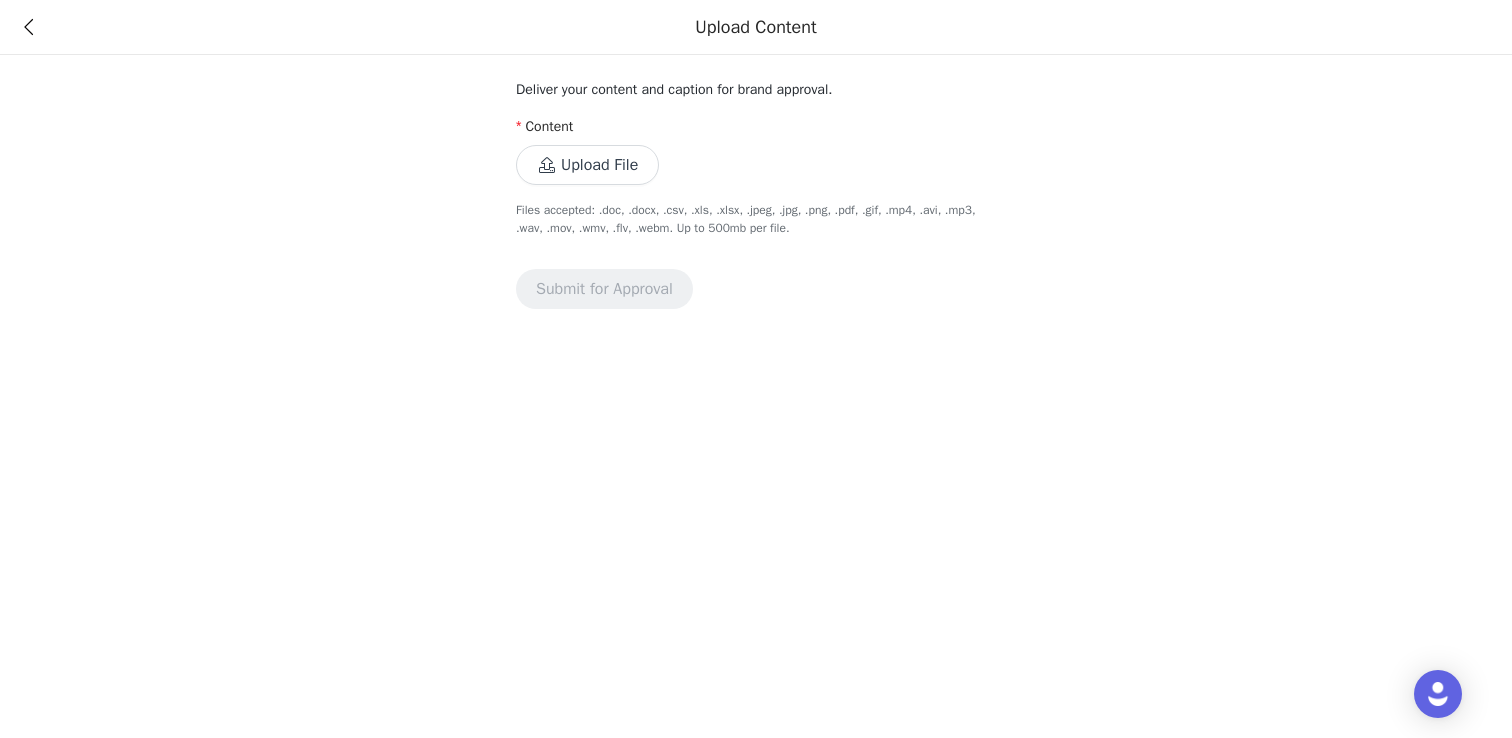 click on "Upload File" at bounding box center (587, 165) 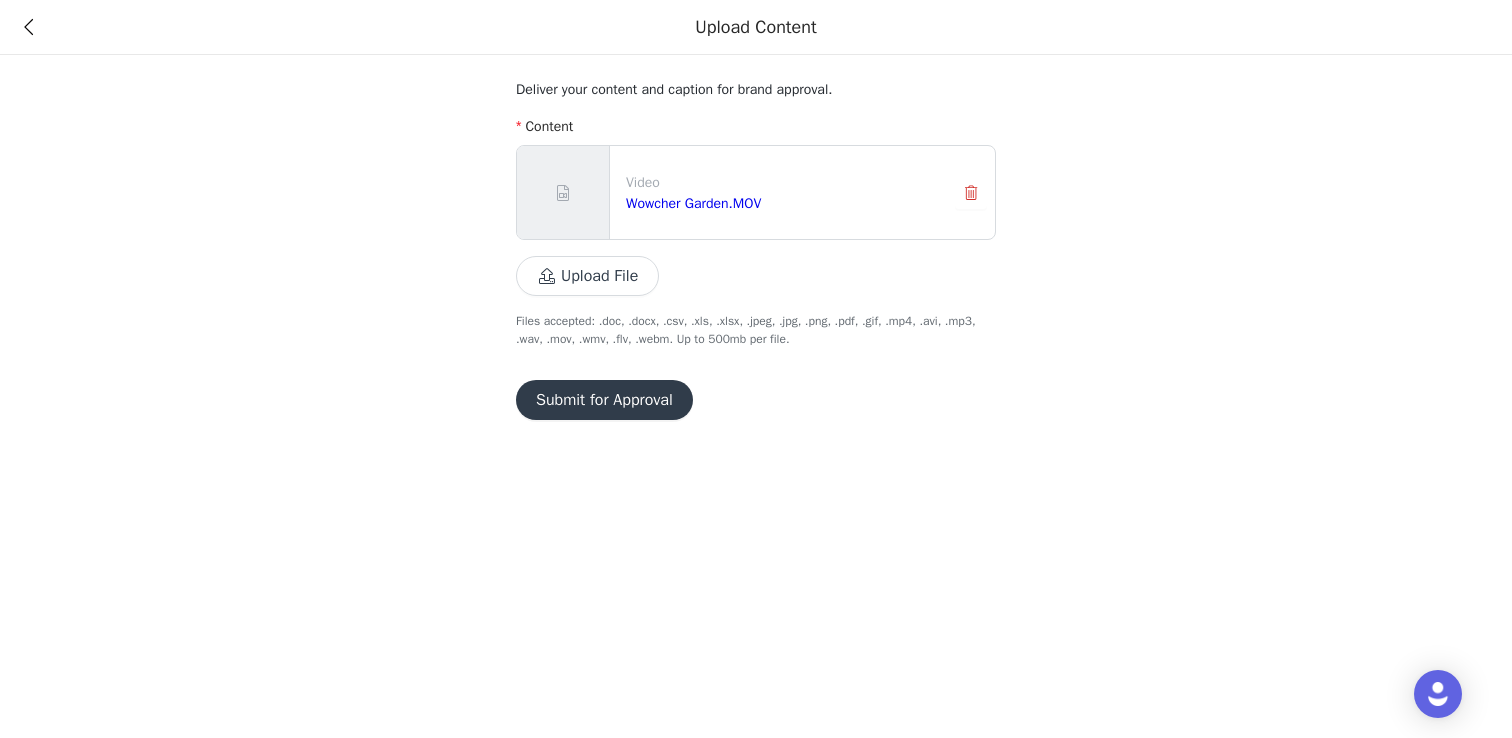 click on "Submit for Approval" at bounding box center [604, 400] 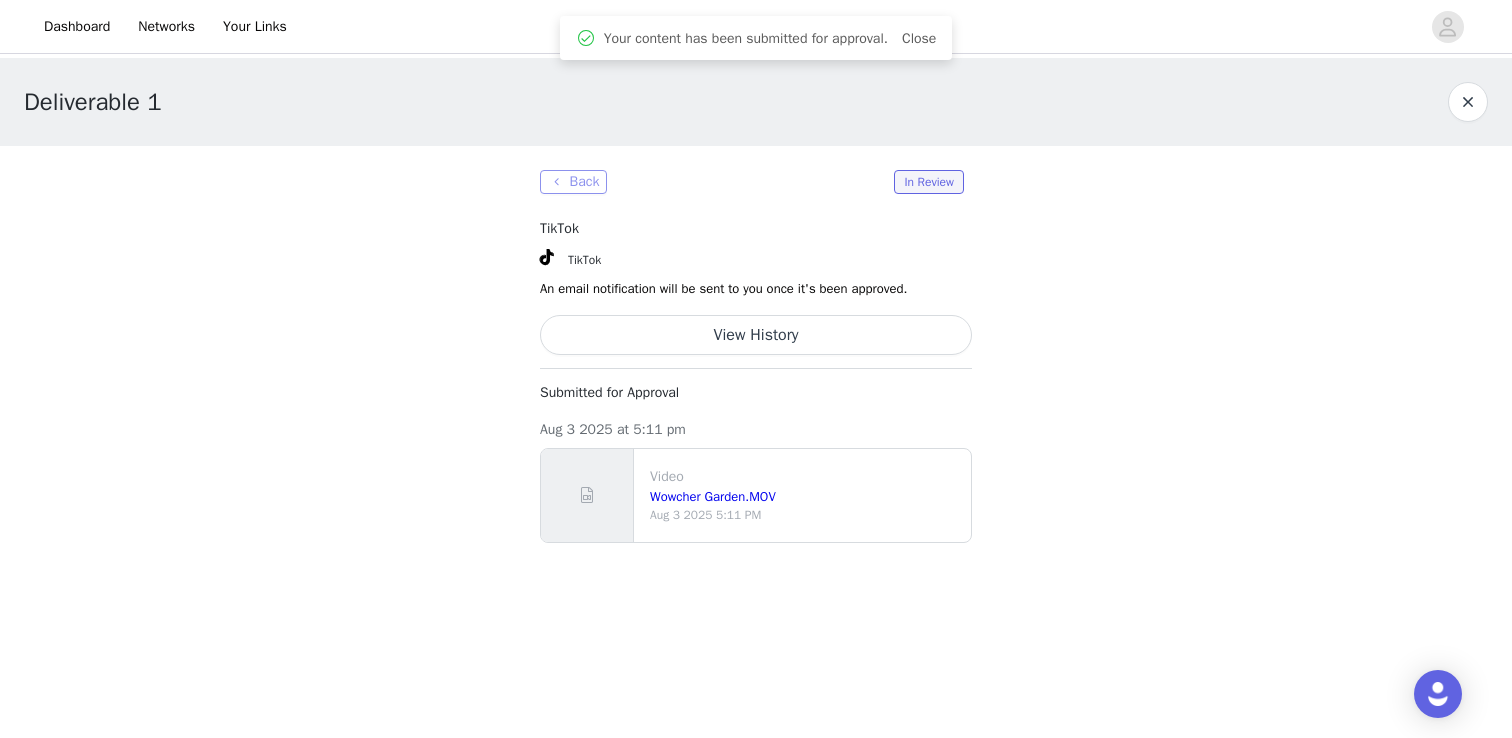 click on "Back" at bounding box center [573, 182] 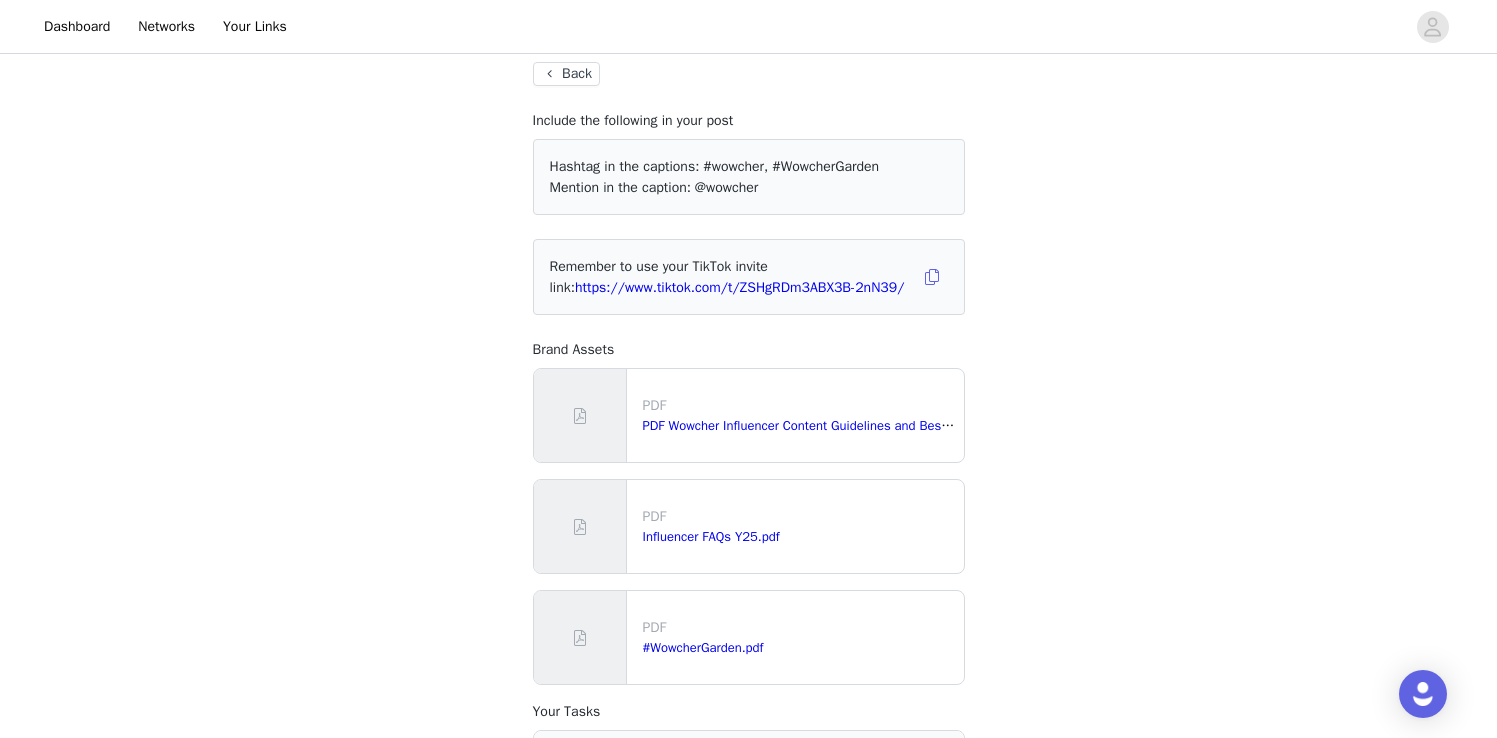 scroll, scrollTop: 0, scrollLeft: 0, axis: both 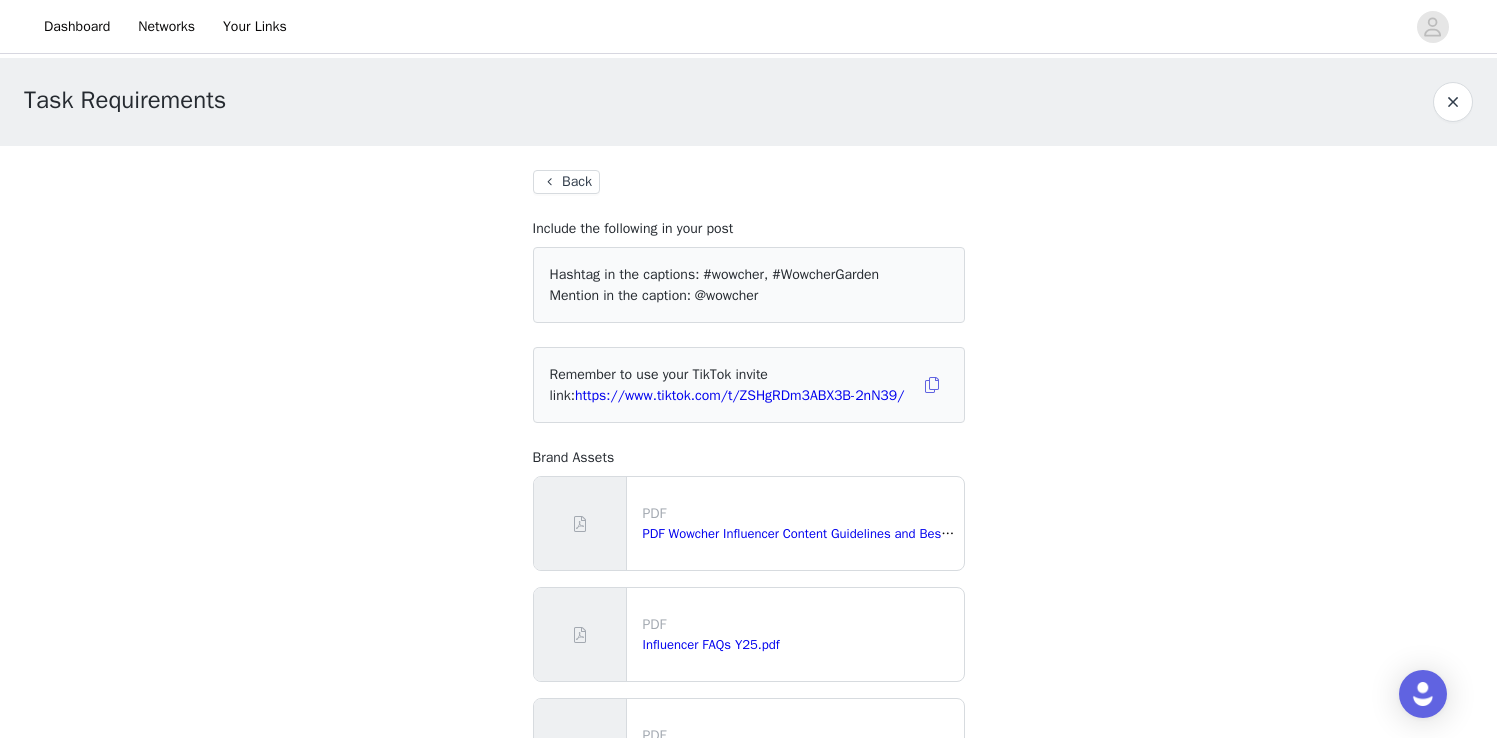 click on "Back" at bounding box center [566, 182] 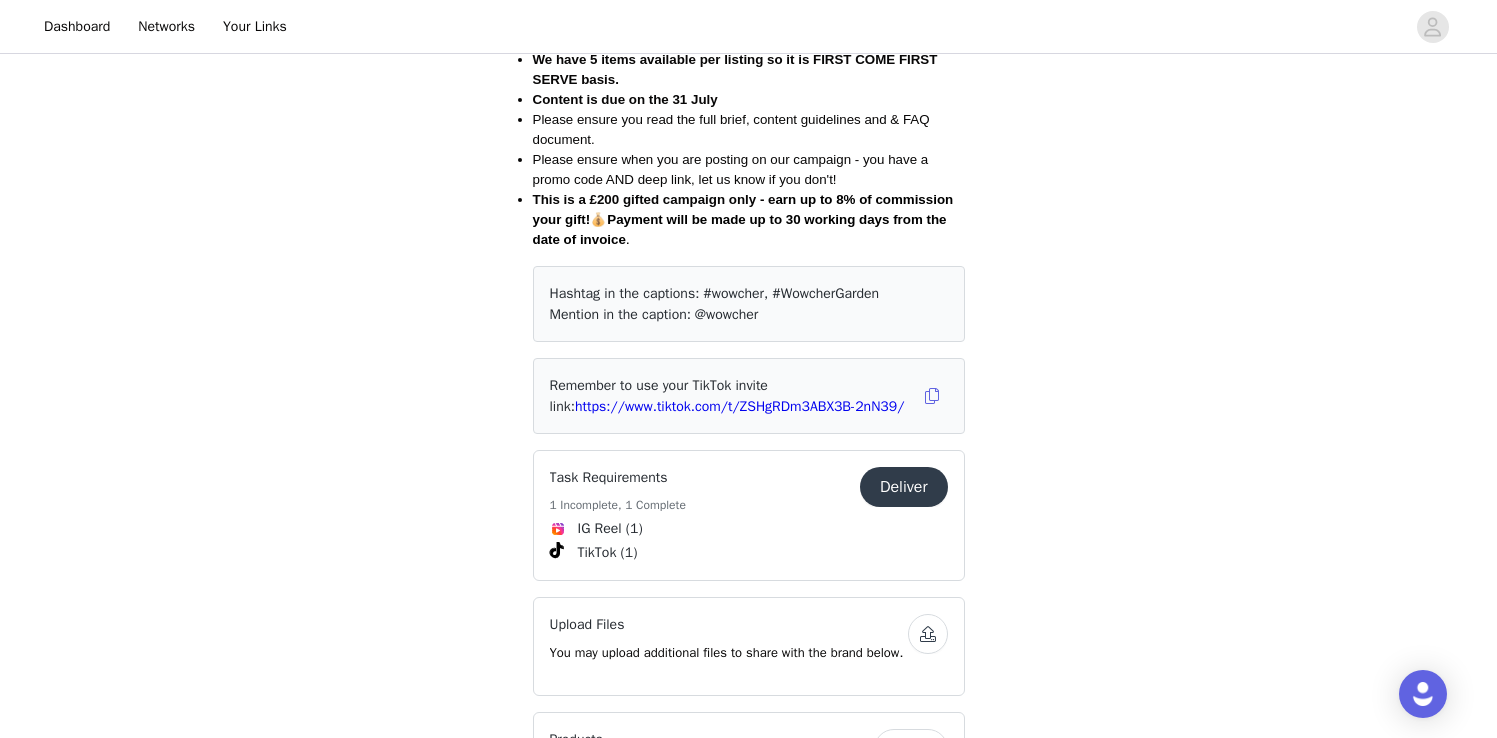scroll, scrollTop: 580, scrollLeft: 0, axis: vertical 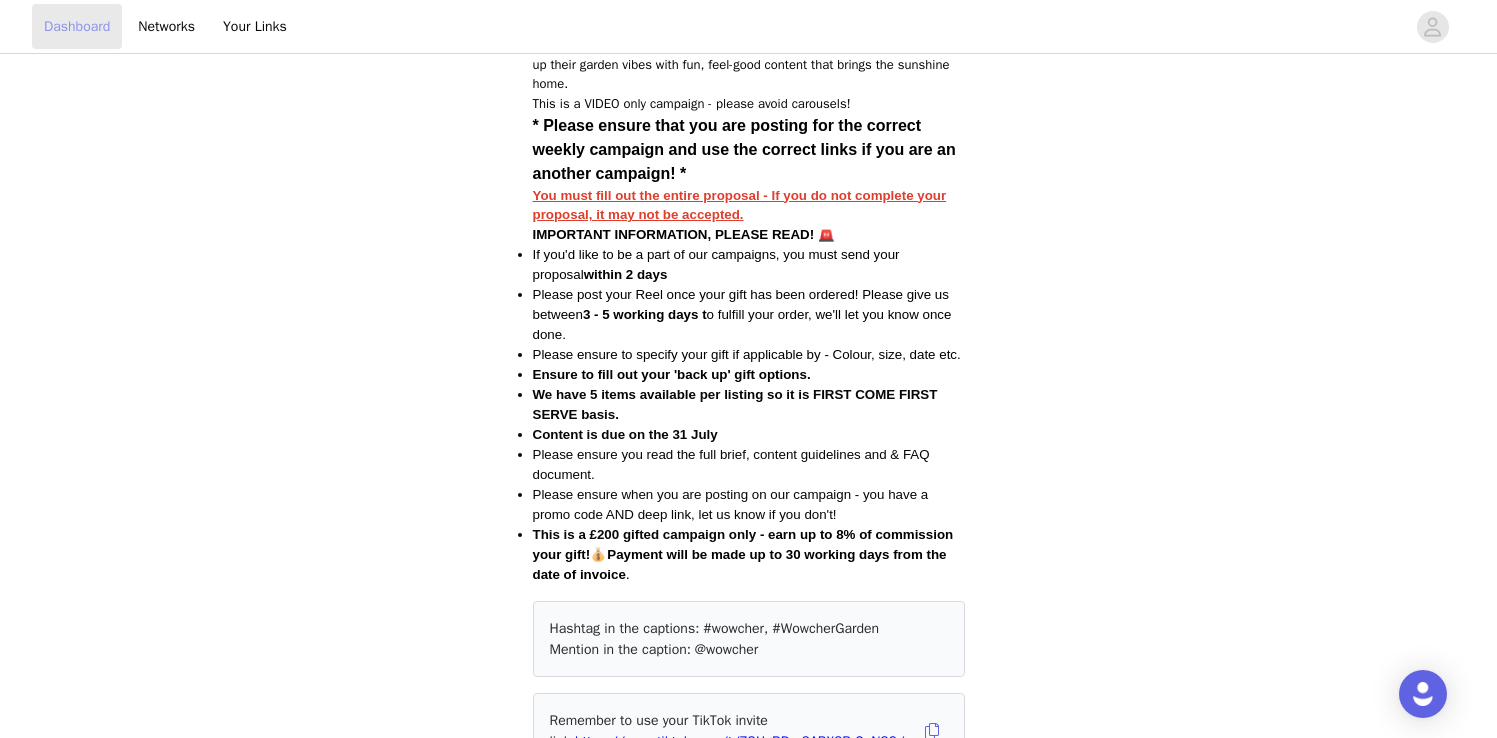 click on "Dashboard" at bounding box center [77, 26] 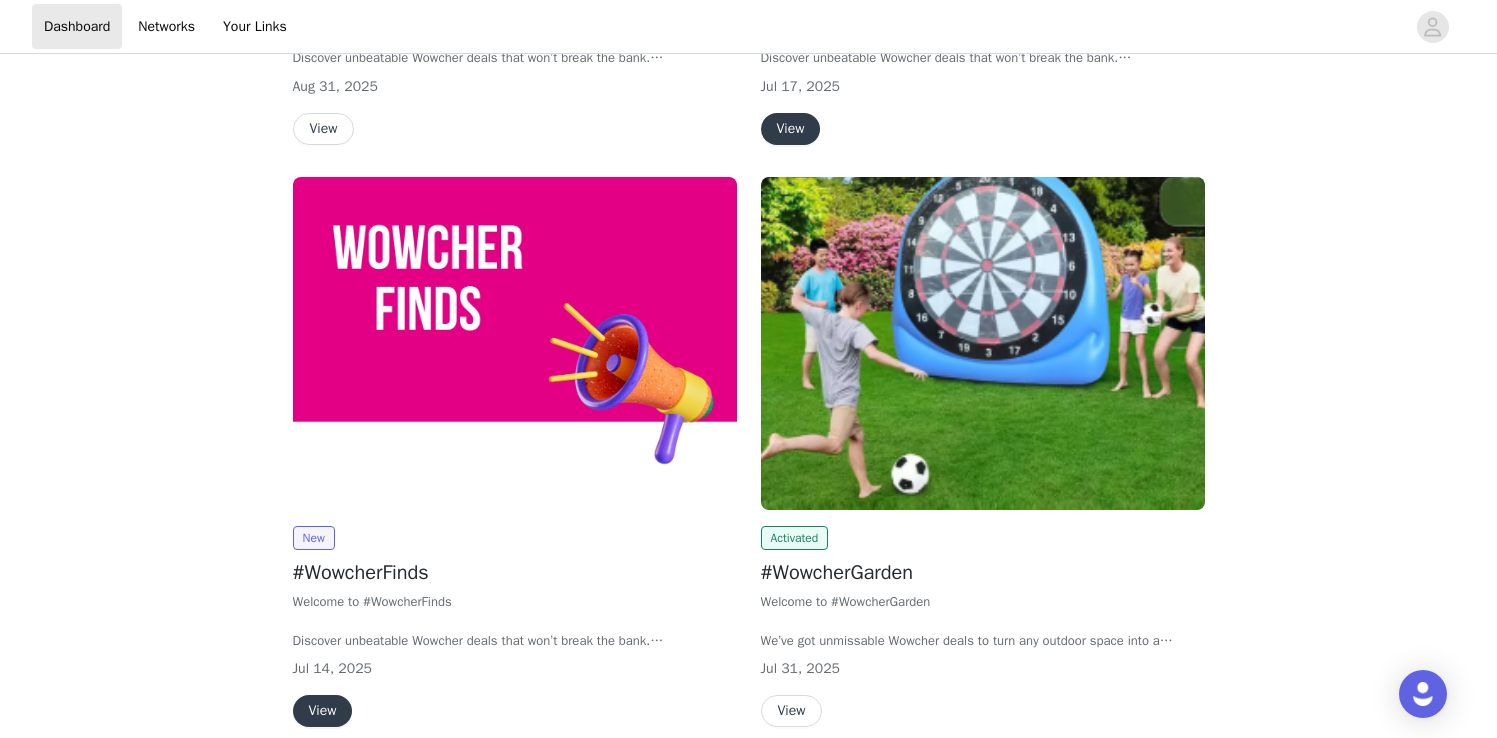 click on "View" at bounding box center [792, 711] 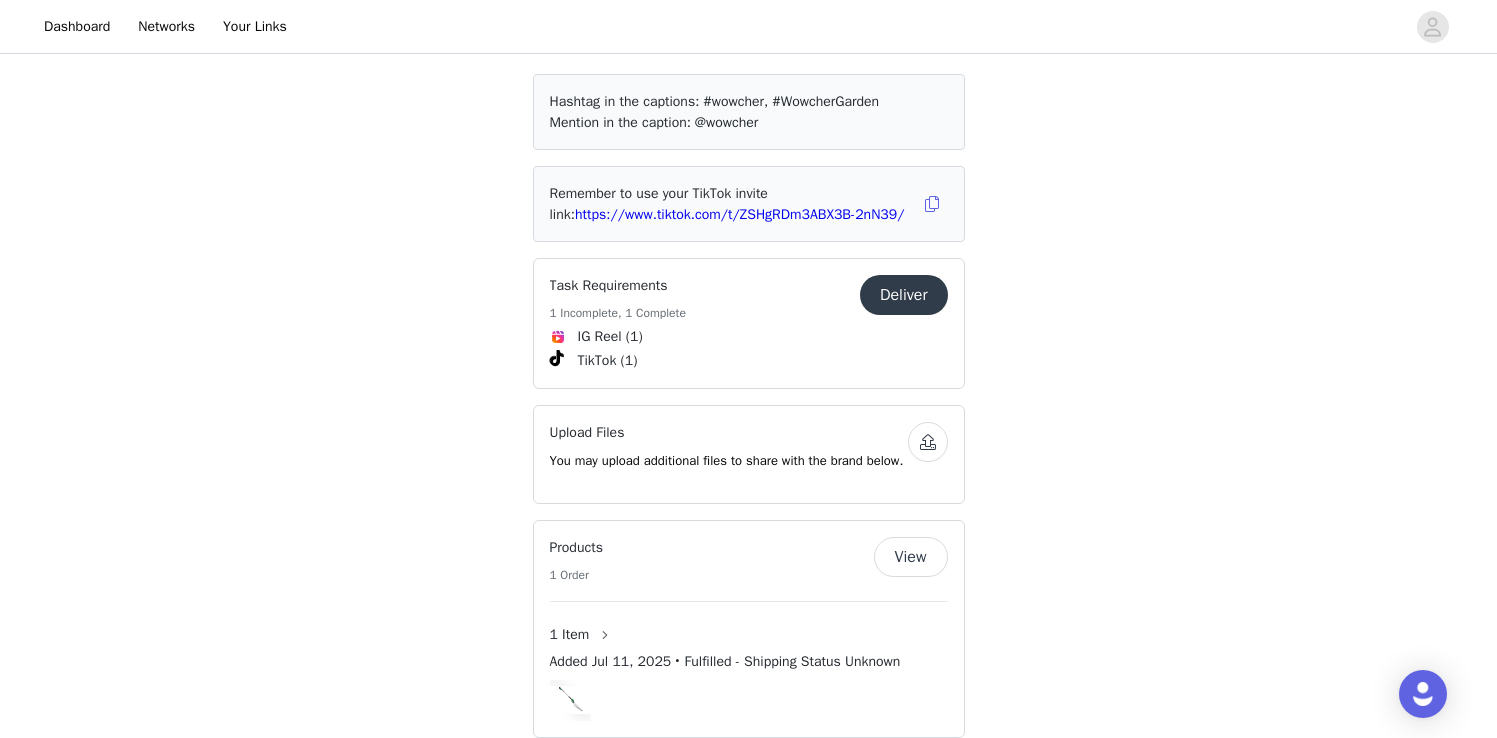scroll, scrollTop: 1109, scrollLeft: 0, axis: vertical 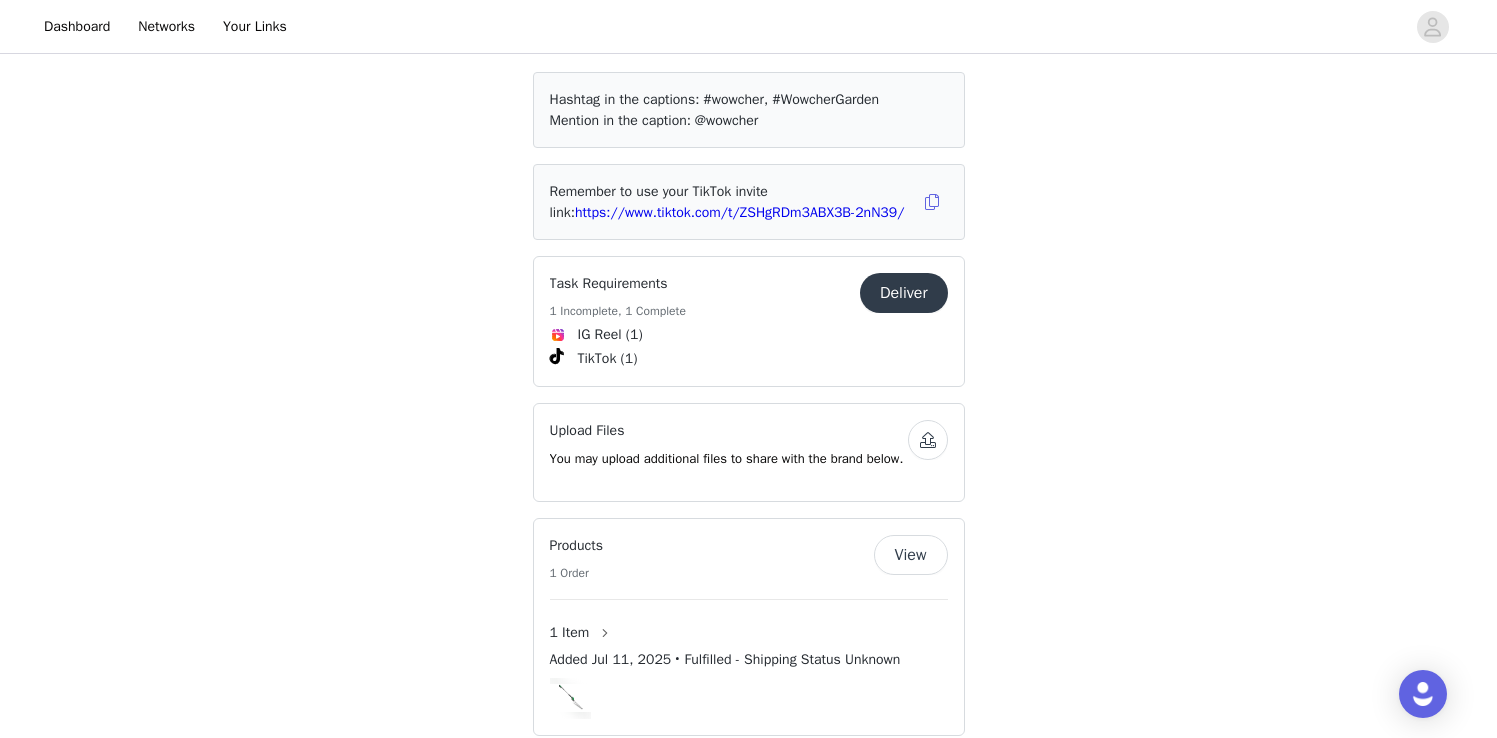 click on "Deliver" at bounding box center (904, 293) 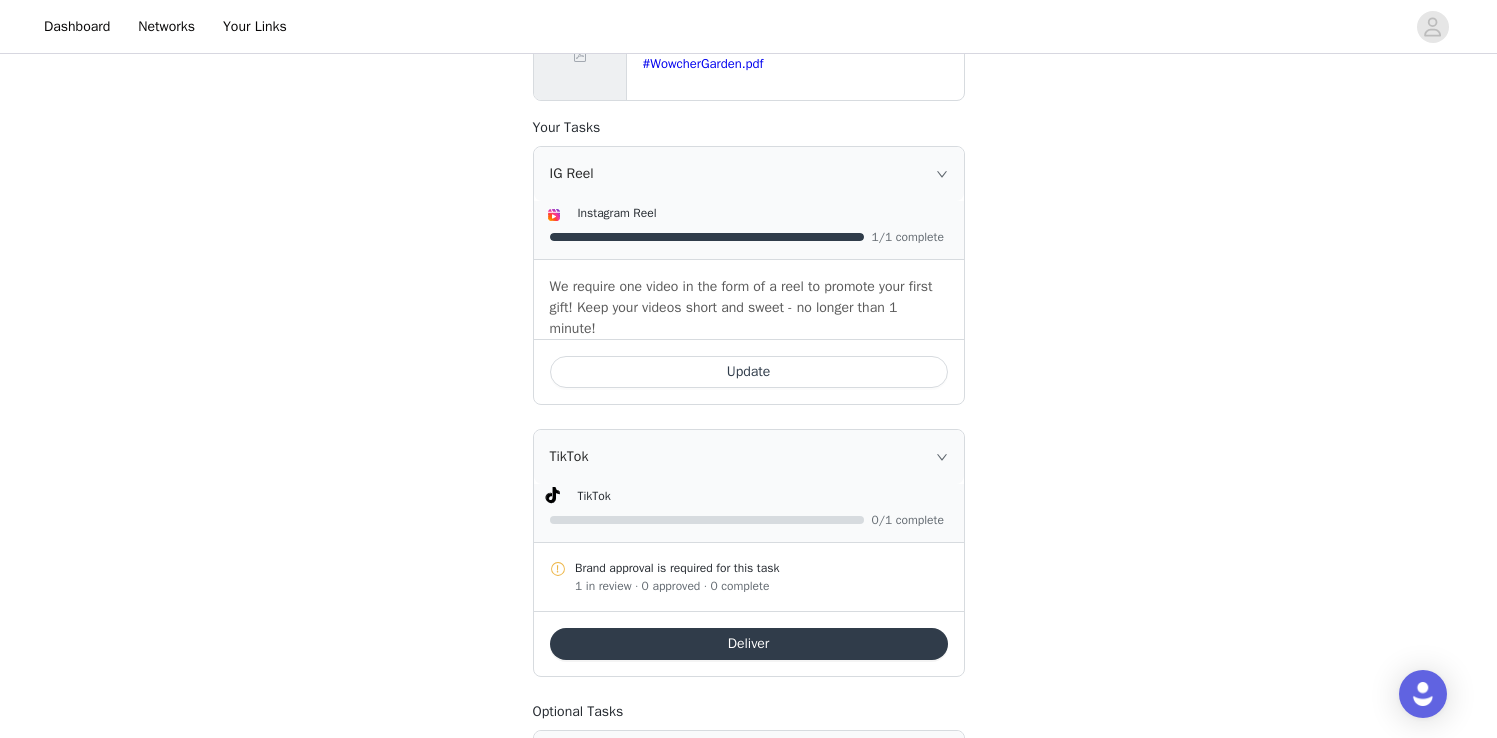 scroll, scrollTop: 853, scrollLeft: 0, axis: vertical 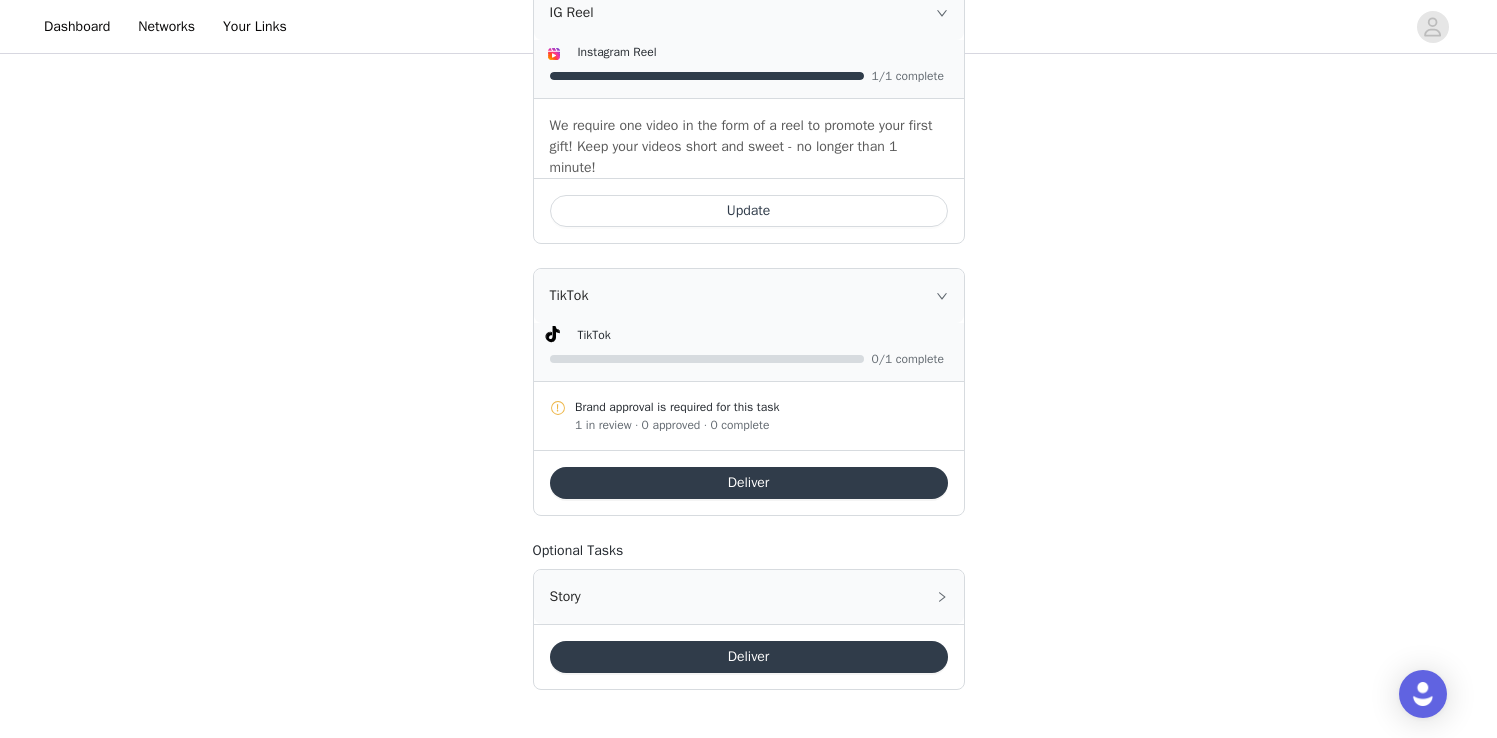 click on "Deliver" at bounding box center [749, 657] 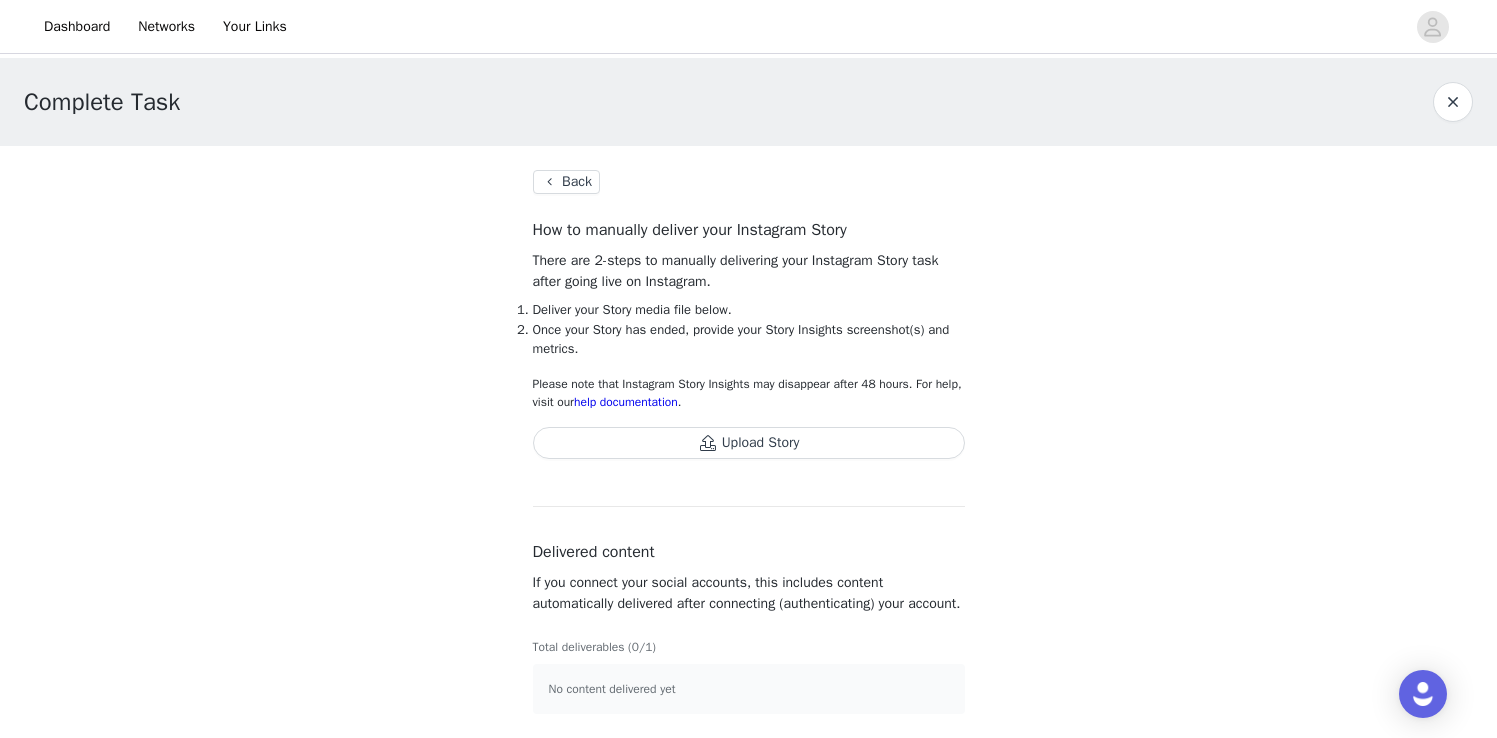 scroll, scrollTop: 20, scrollLeft: 0, axis: vertical 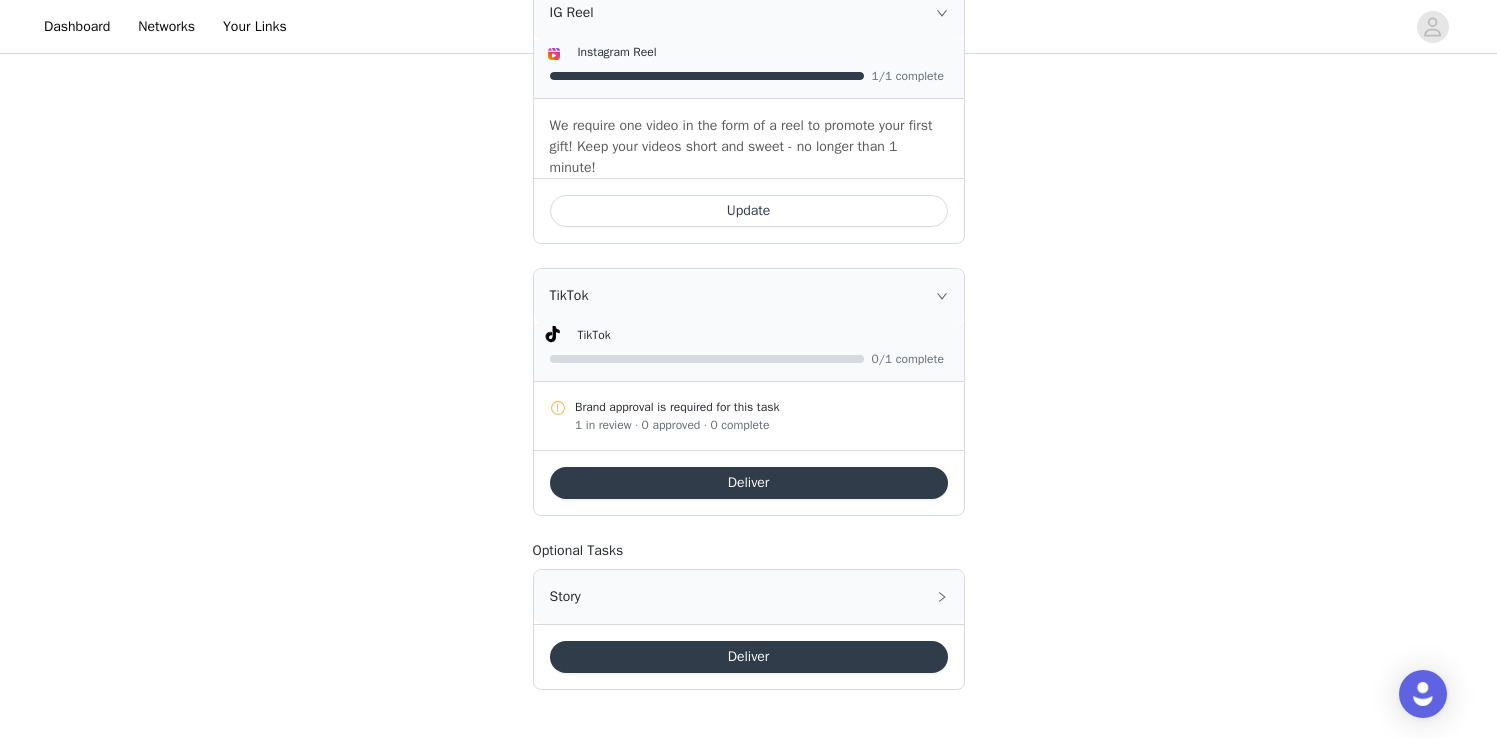 click on "Deliver" at bounding box center [749, 657] 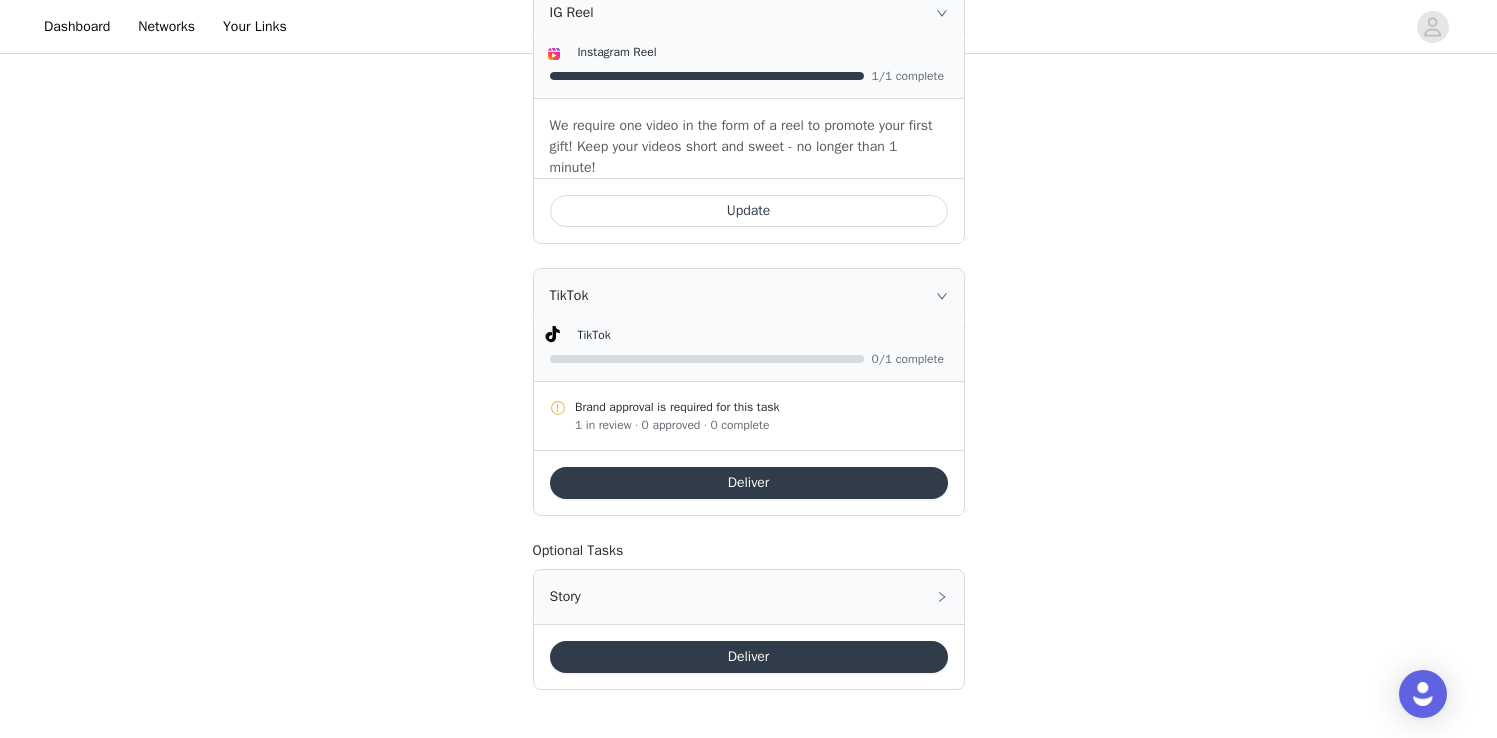 scroll, scrollTop: 0, scrollLeft: 0, axis: both 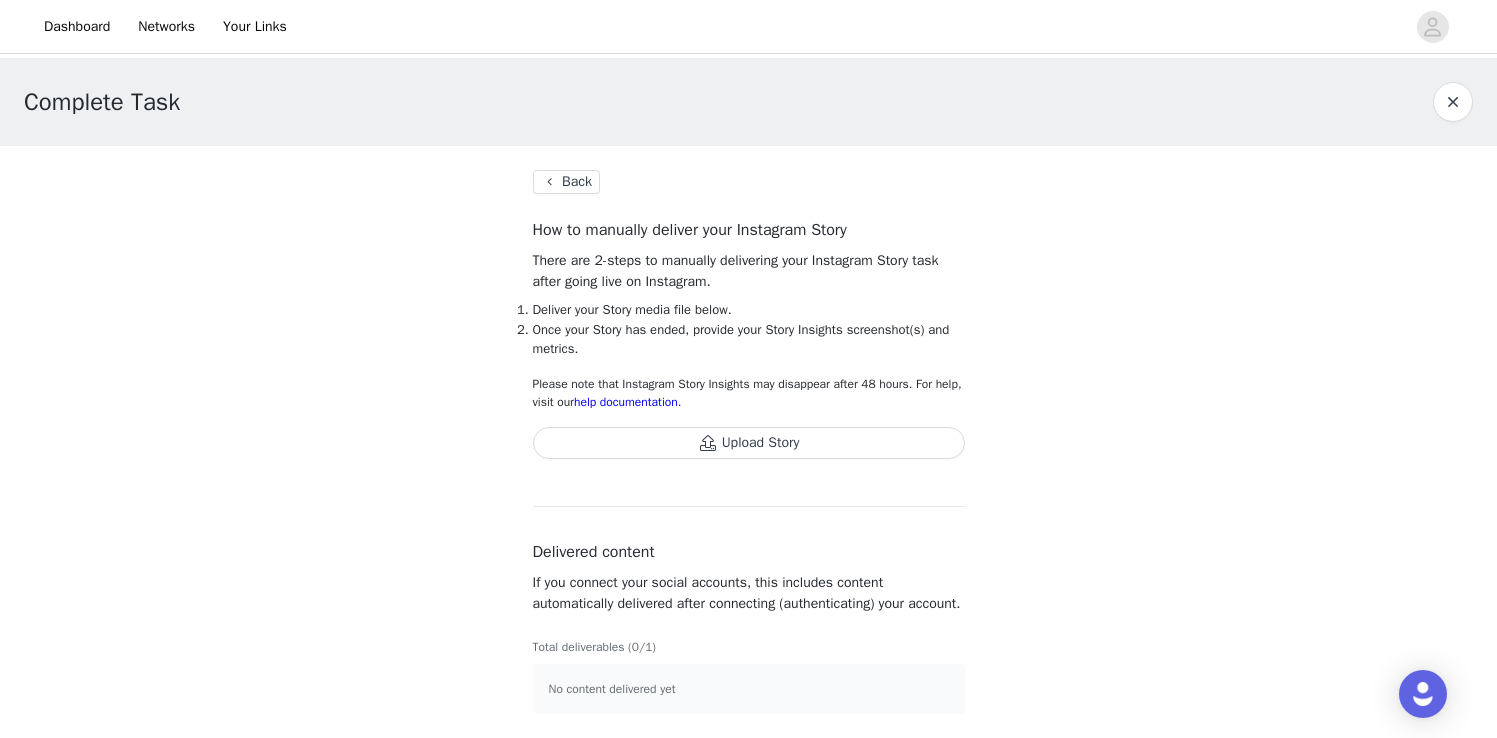 click on "Upload Story" at bounding box center [749, 443] 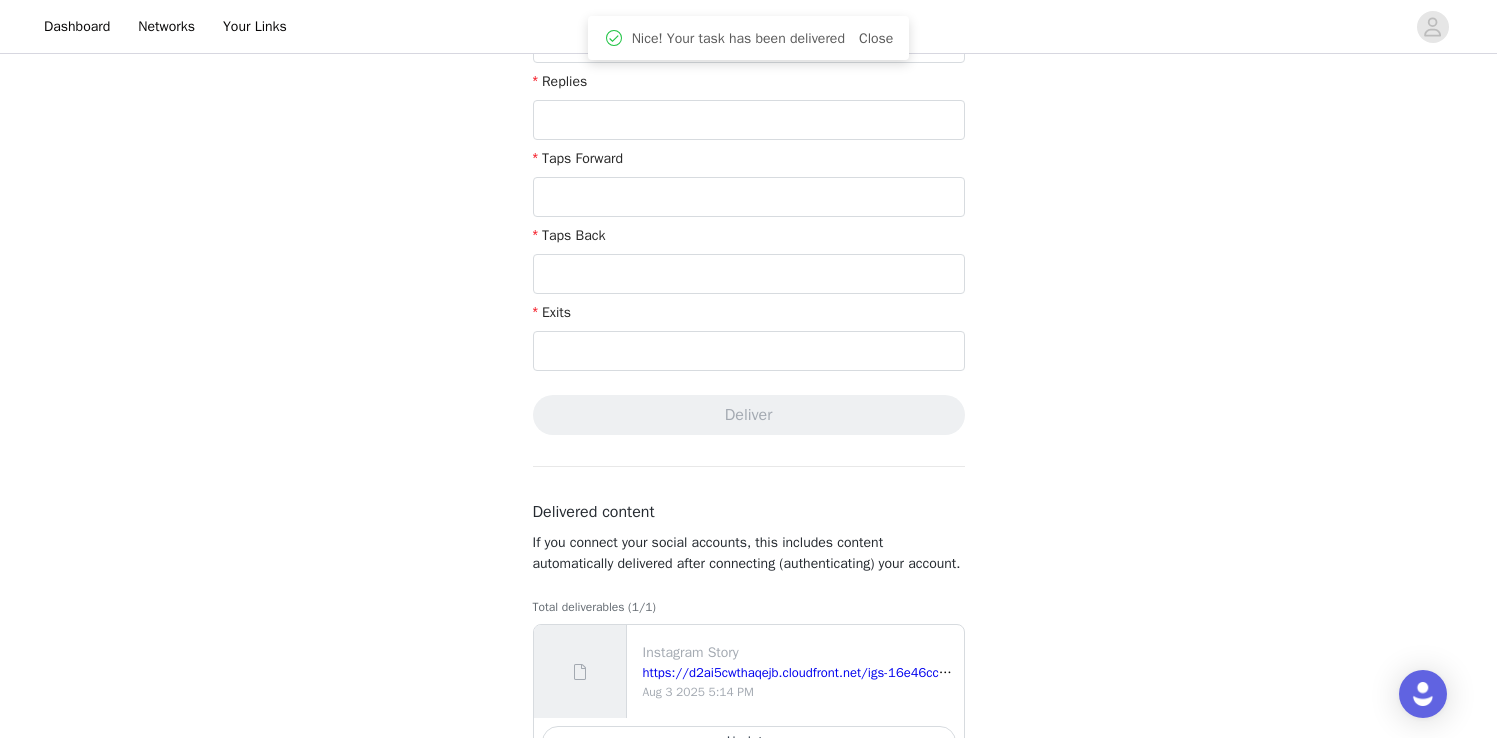 scroll, scrollTop: 747, scrollLeft: 0, axis: vertical 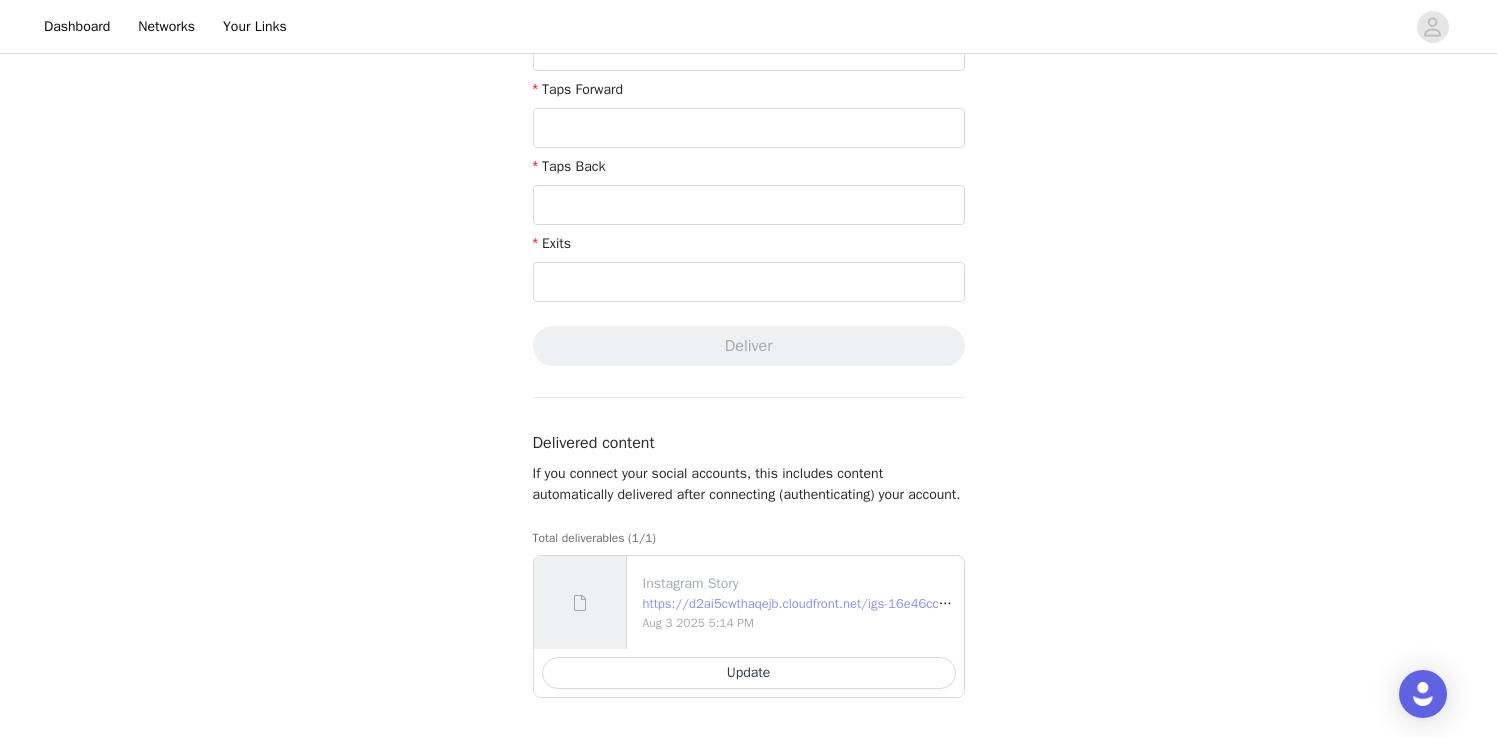 click on "https://d2ai5cwthaqejb.cloudfront.net/igs-16e46cc4-f4de-40c2-b85b-4214dcb72875.png" at bounding box center (902, 603) 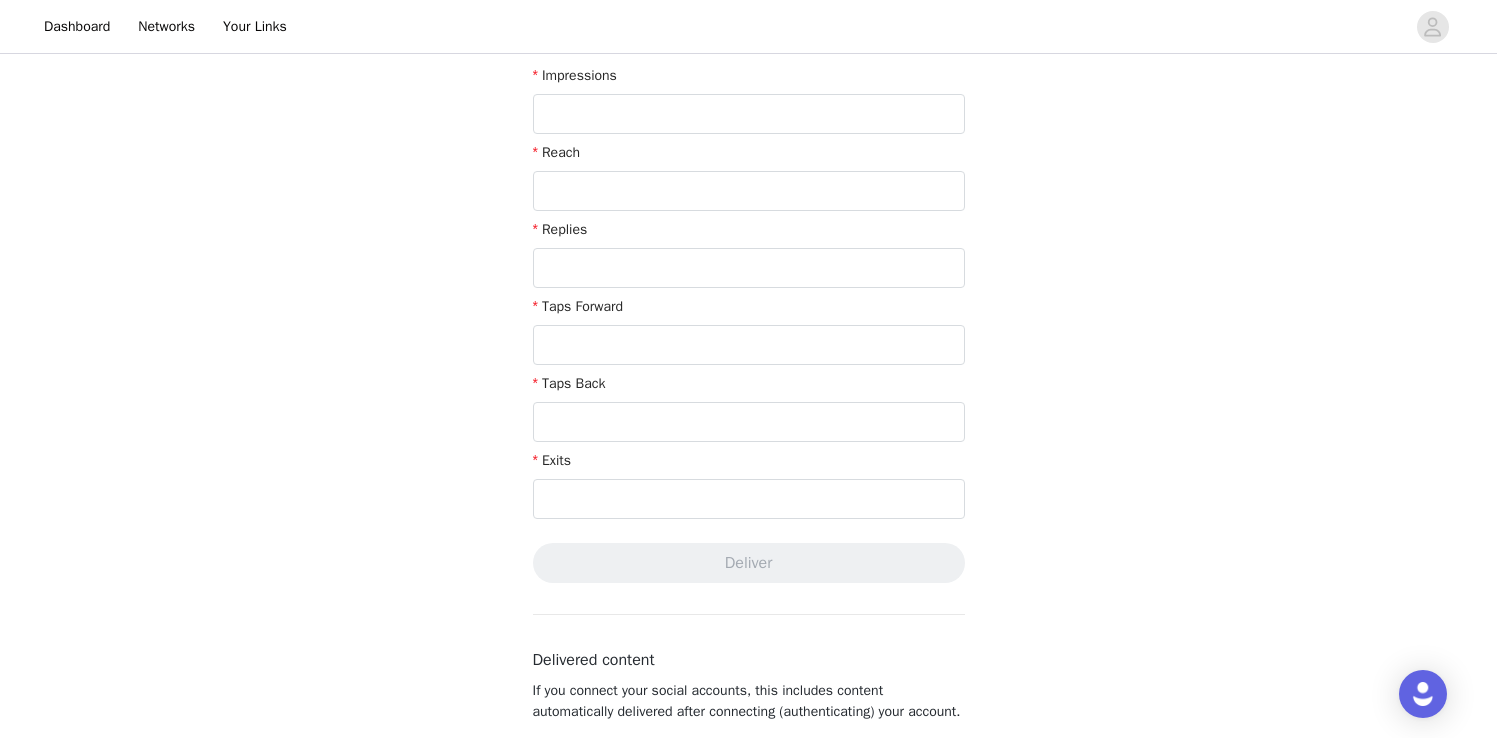 scroll, scrollTop: 365, scrollLeft: 0, axis: vertical 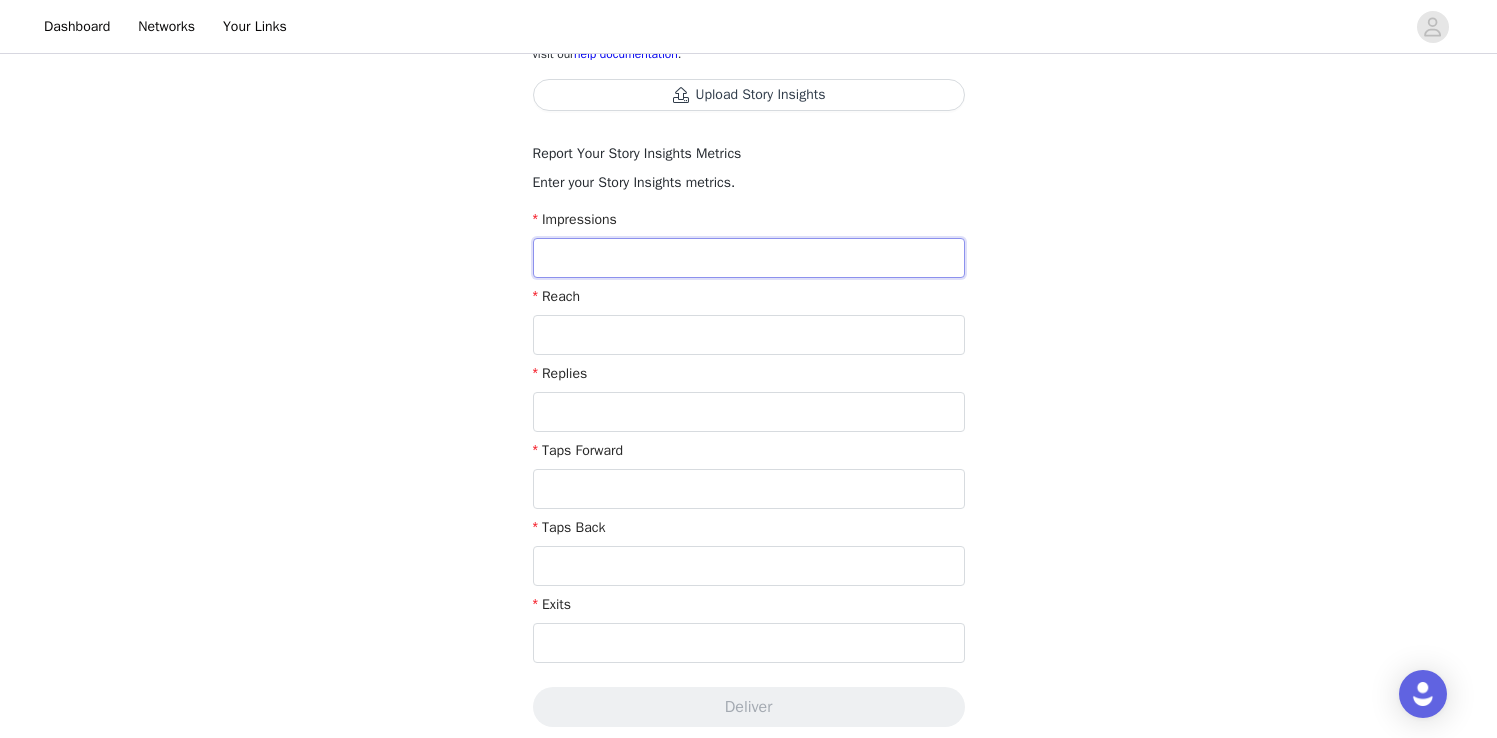 click at bounding box center [749, 258] 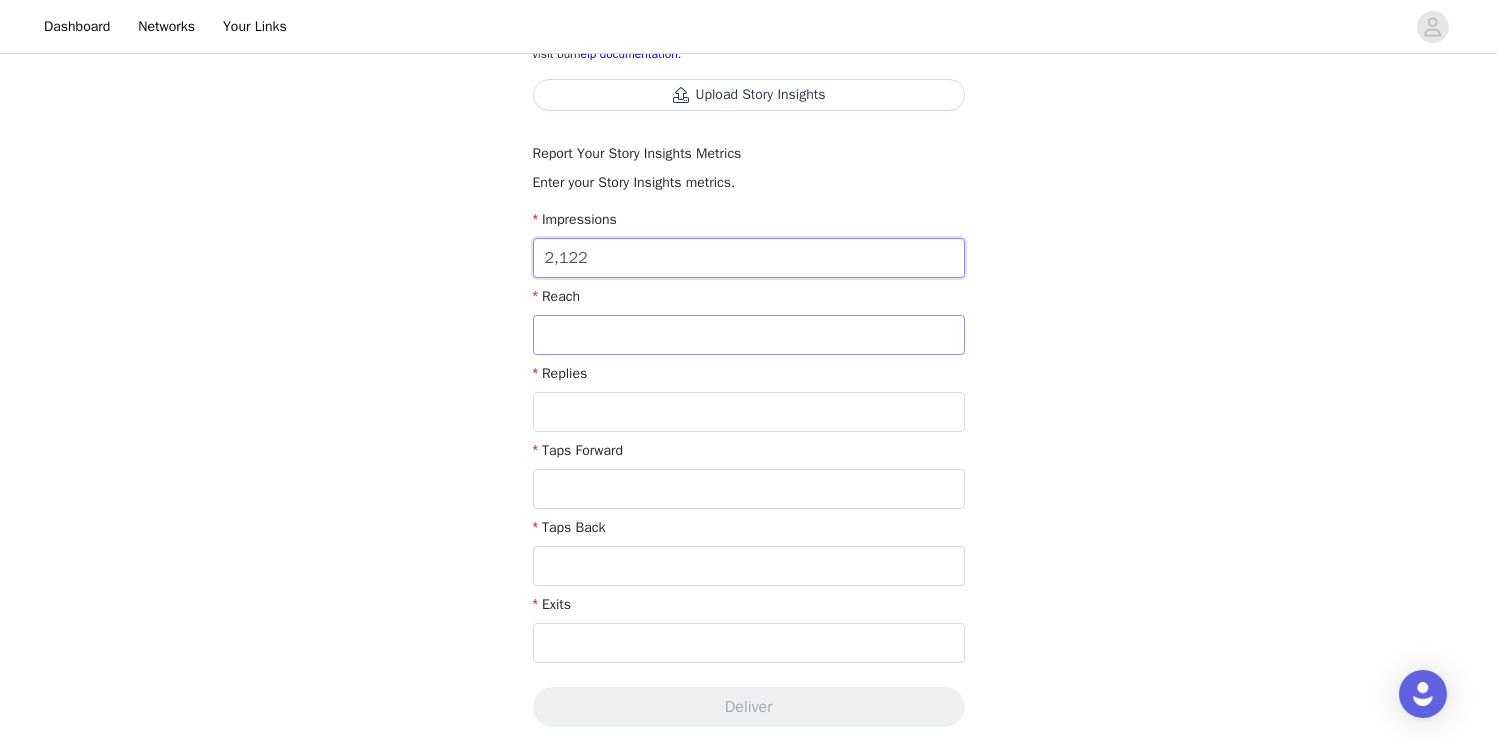 type on "2,122" 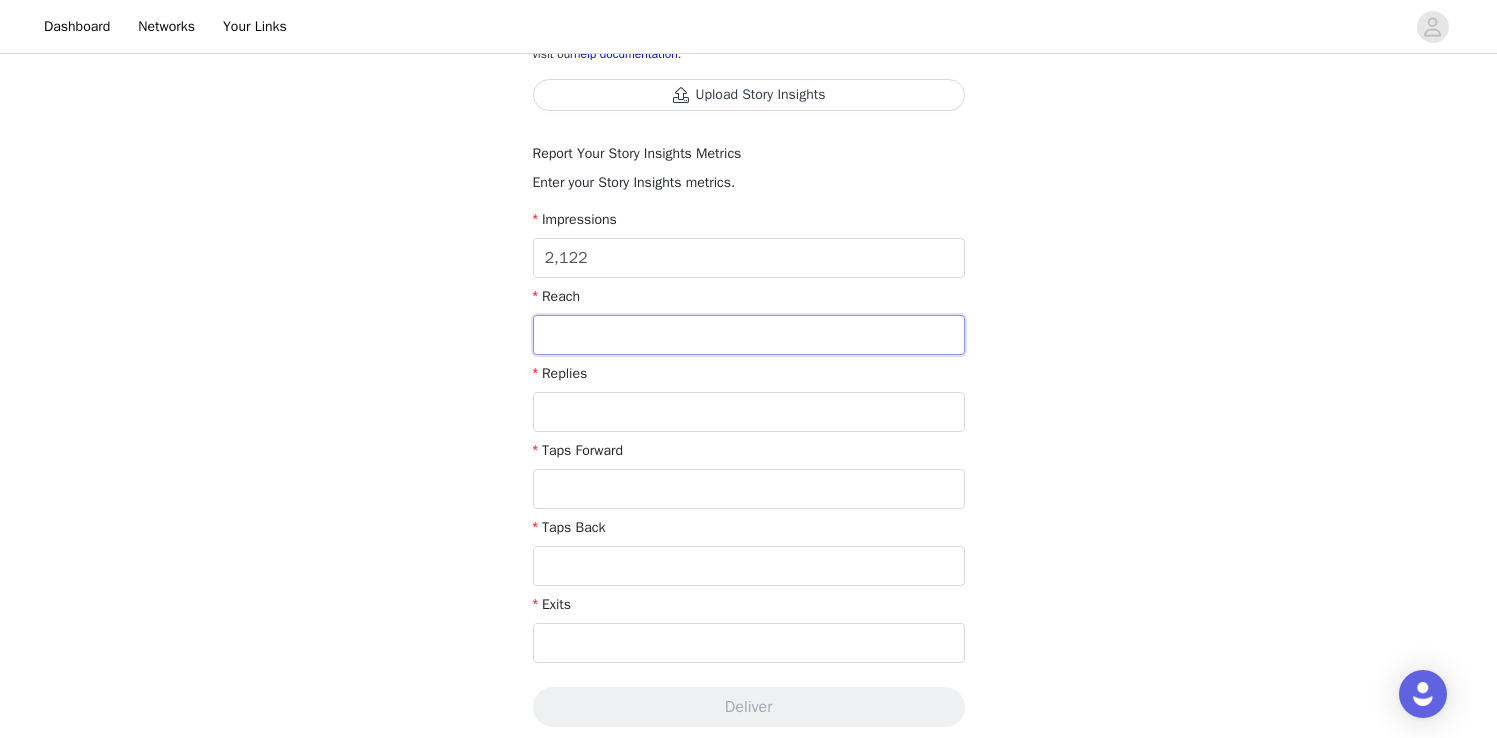 click at bounding box center (749, 335) 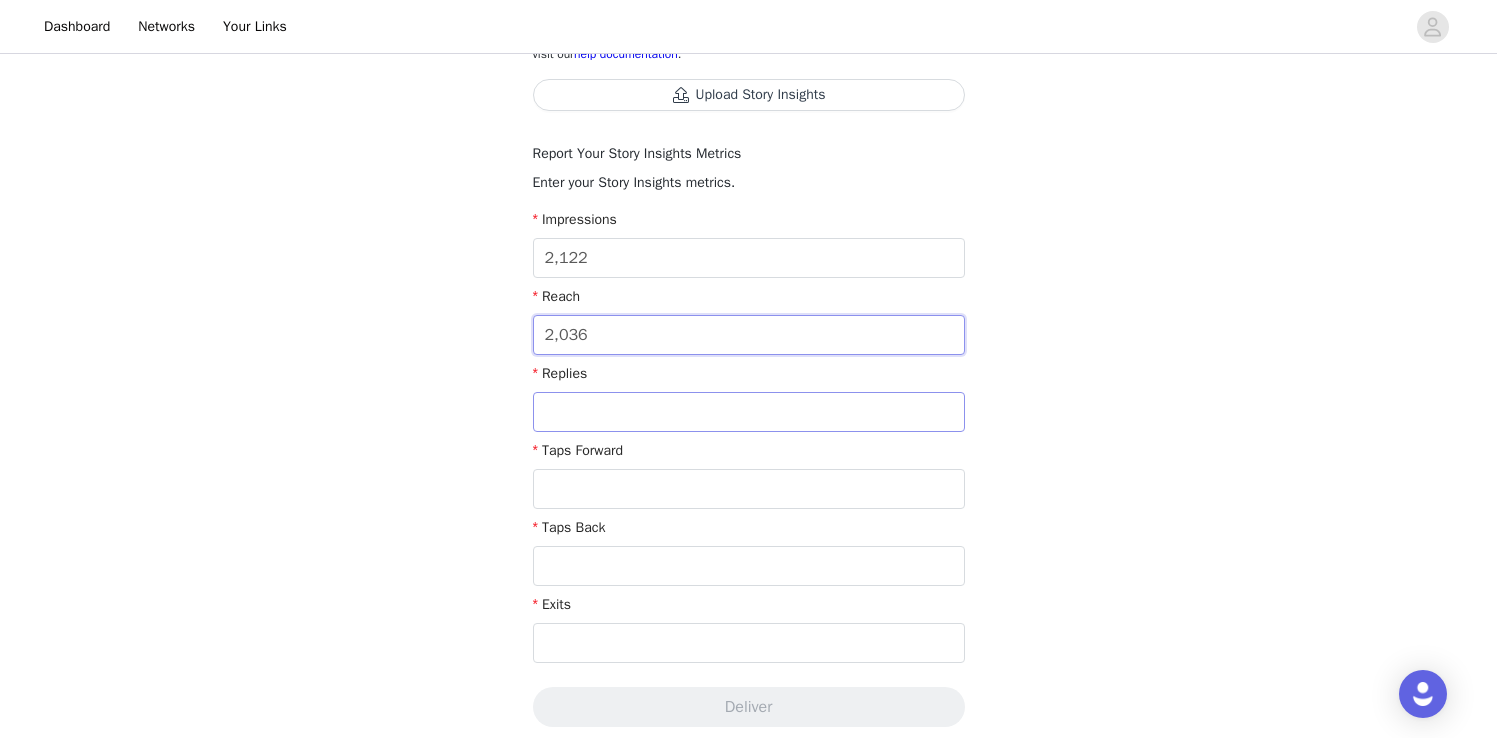 type on "2,036" 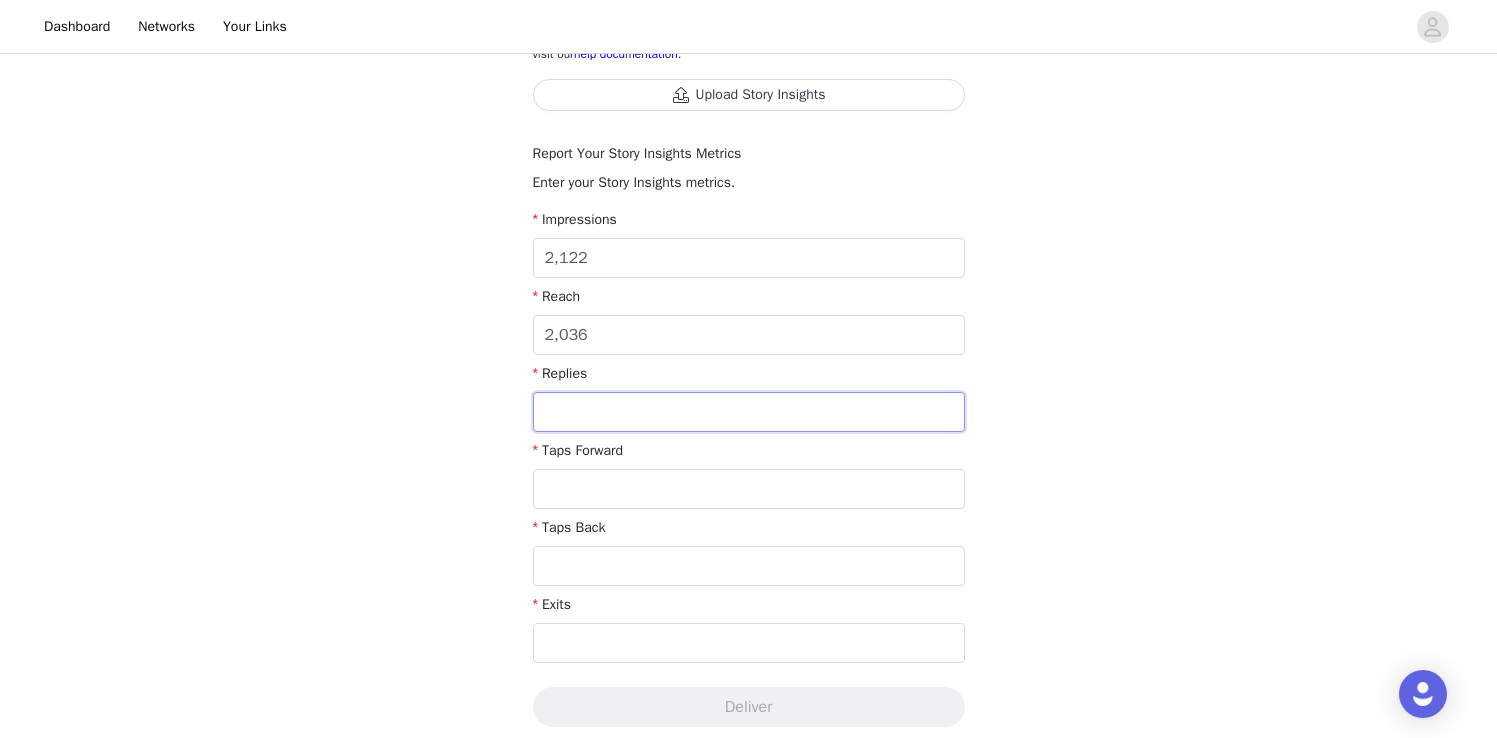 click at bounding box center (749, 412) 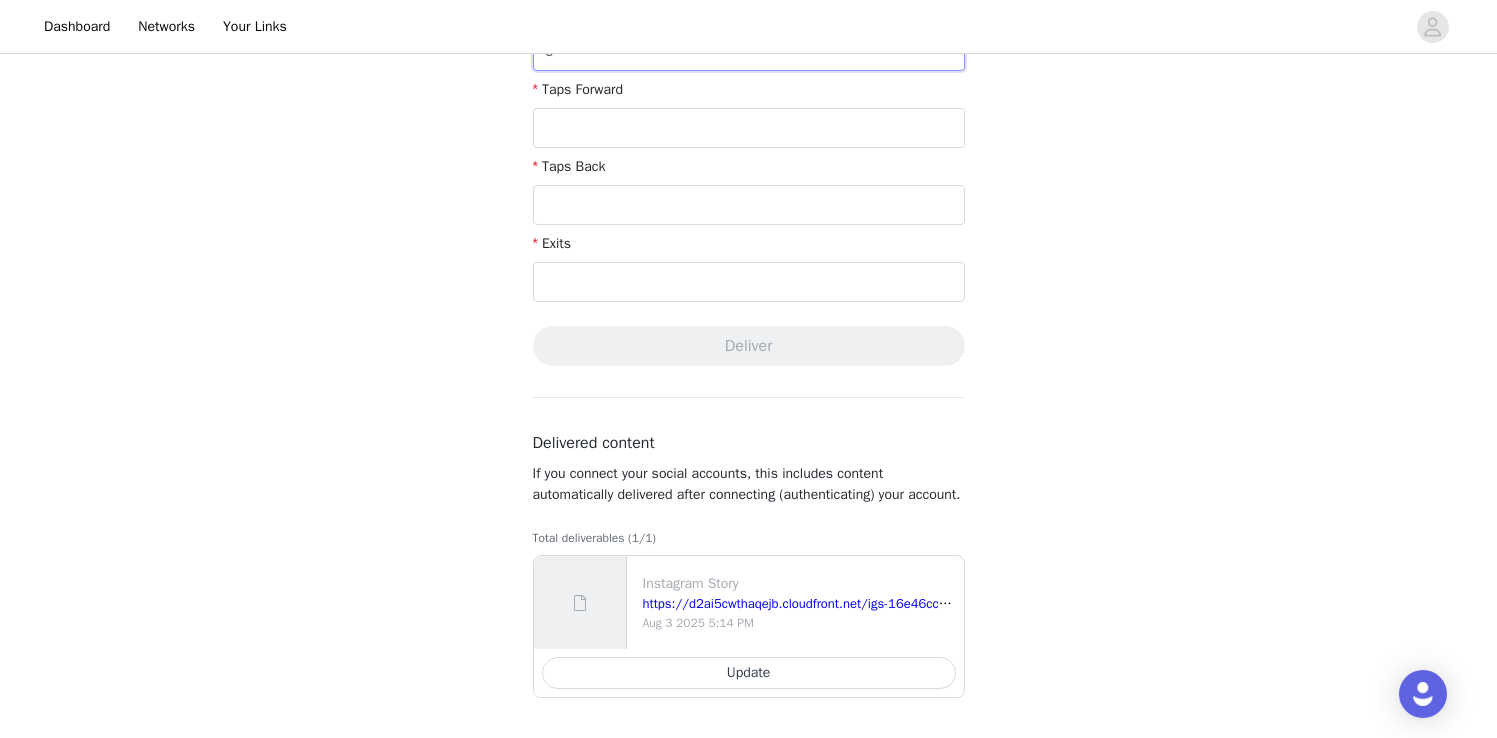 scroll, scrollTop: 747, scrollLeft: 0, axis: vertical 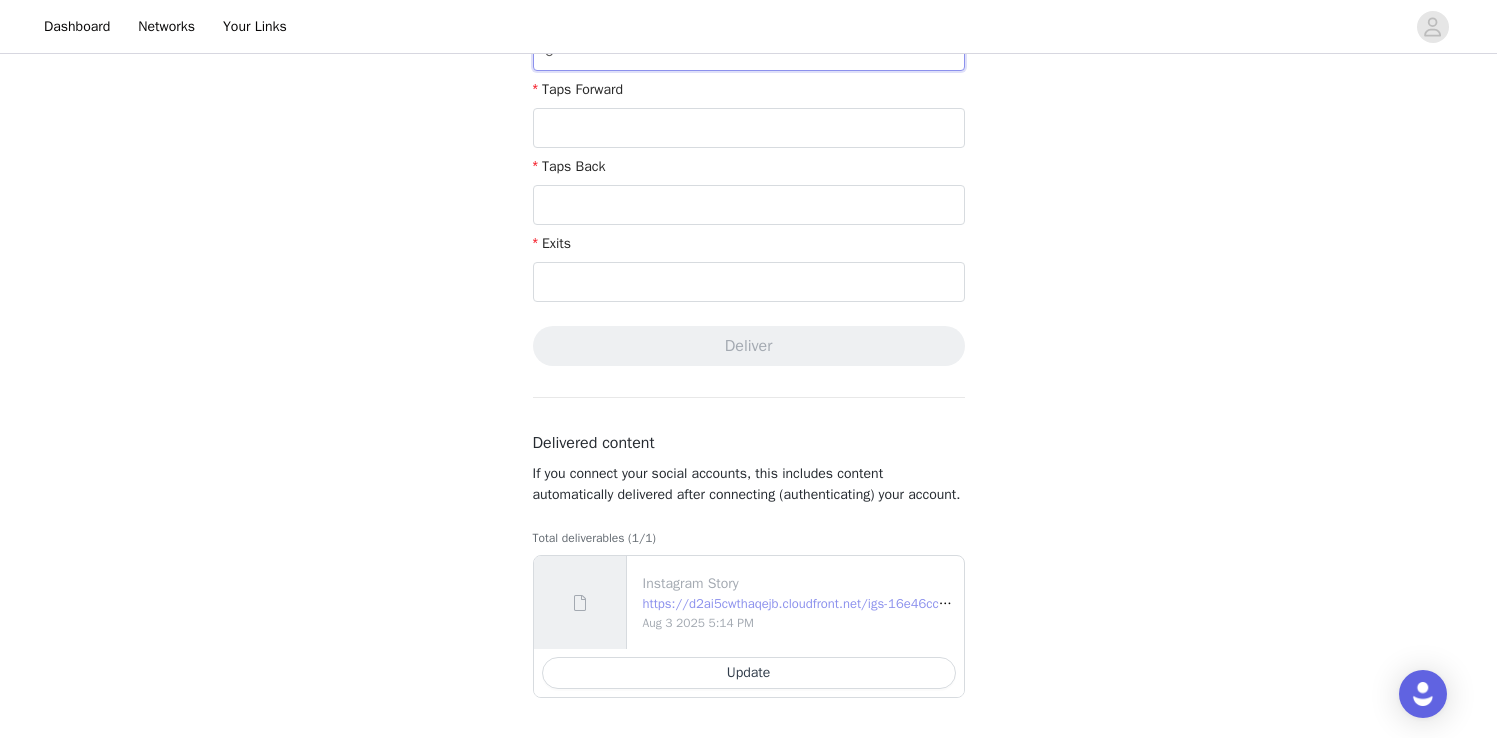 type on "0" 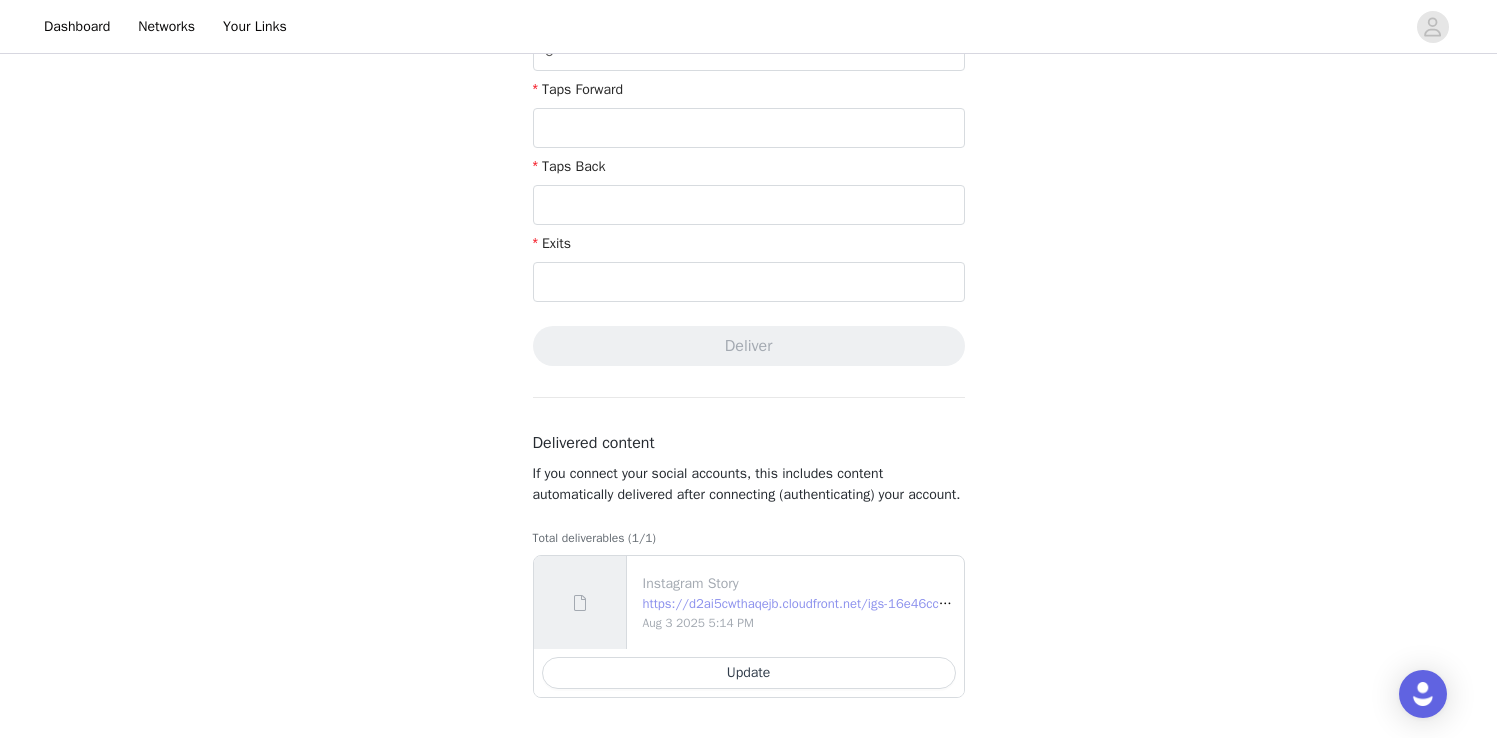 click on "https://d2ai5cwthaqejb.cloudfront.net/igs-16e46cc4-f4de-40c2-b85b-4214dcb72875.png" at bounding box center (902, 603) 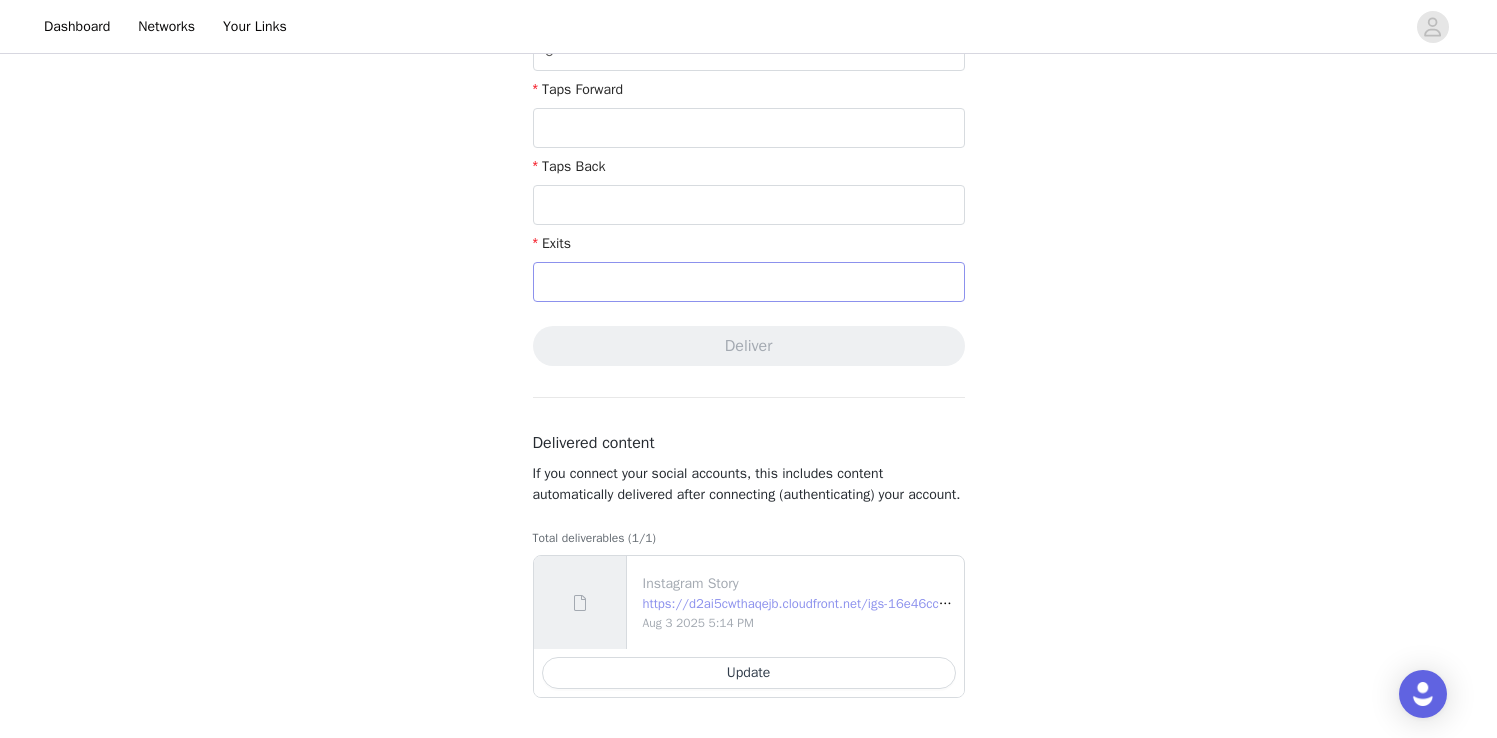 scroll, scrollTop: 427, scrollLeft: 0, axis: vertical 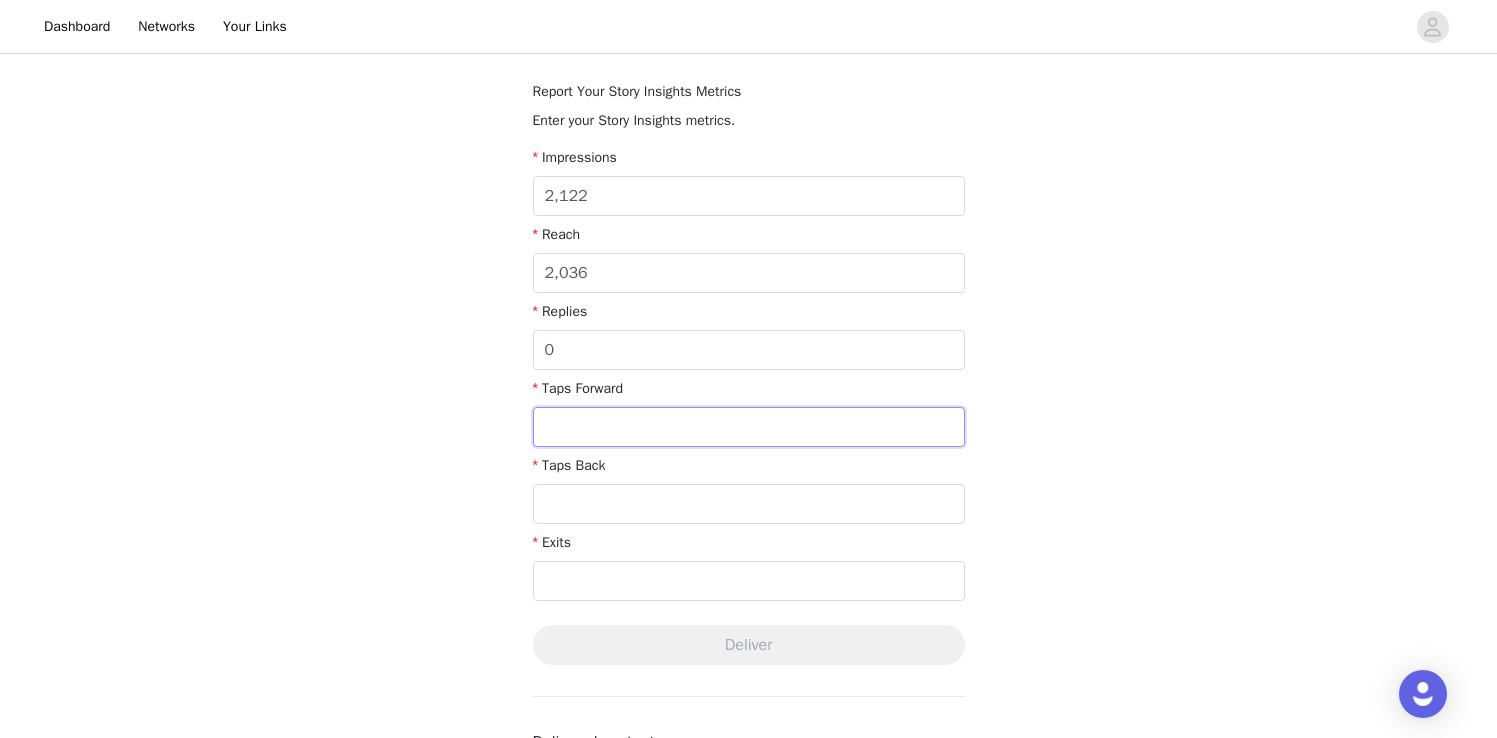 click at bounding box center [749, 427] 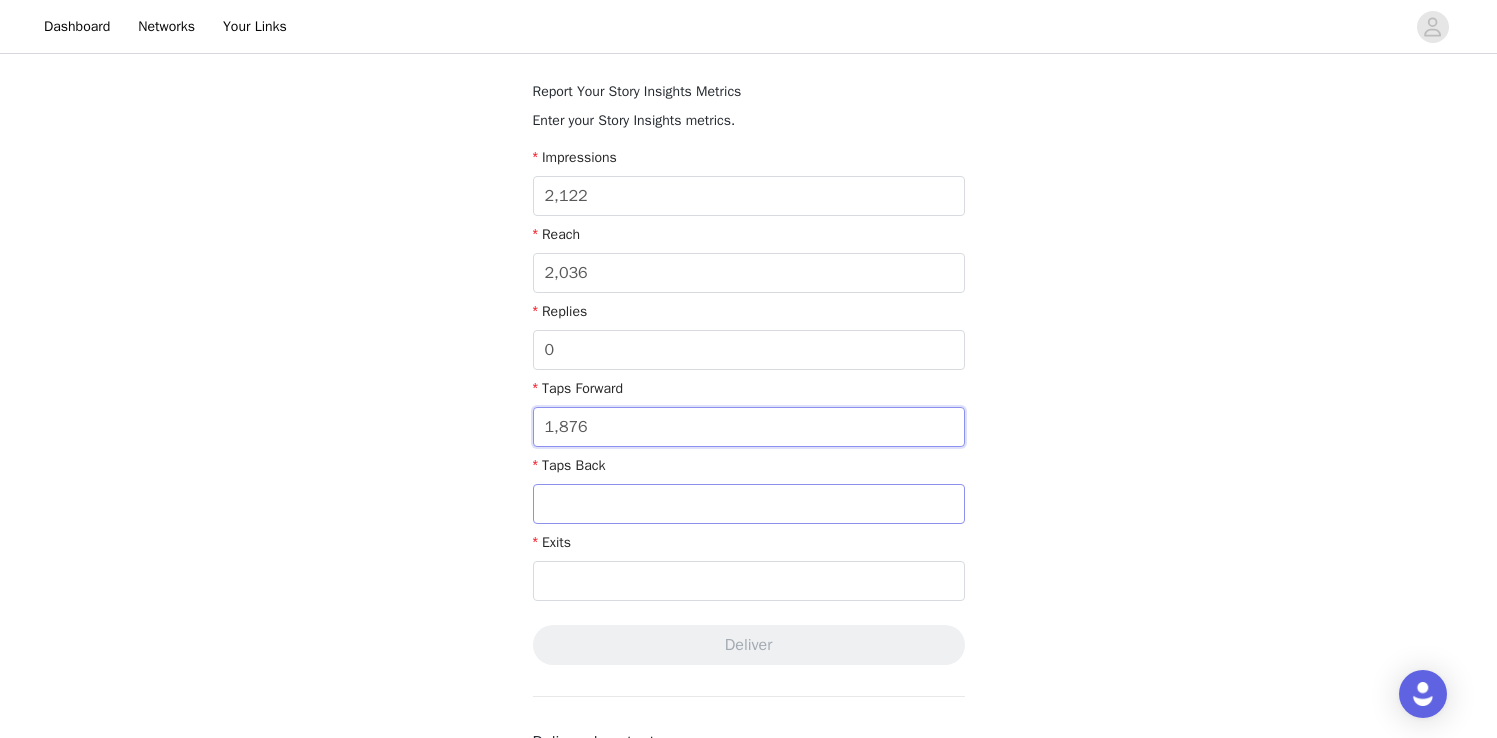 type on "1,876" 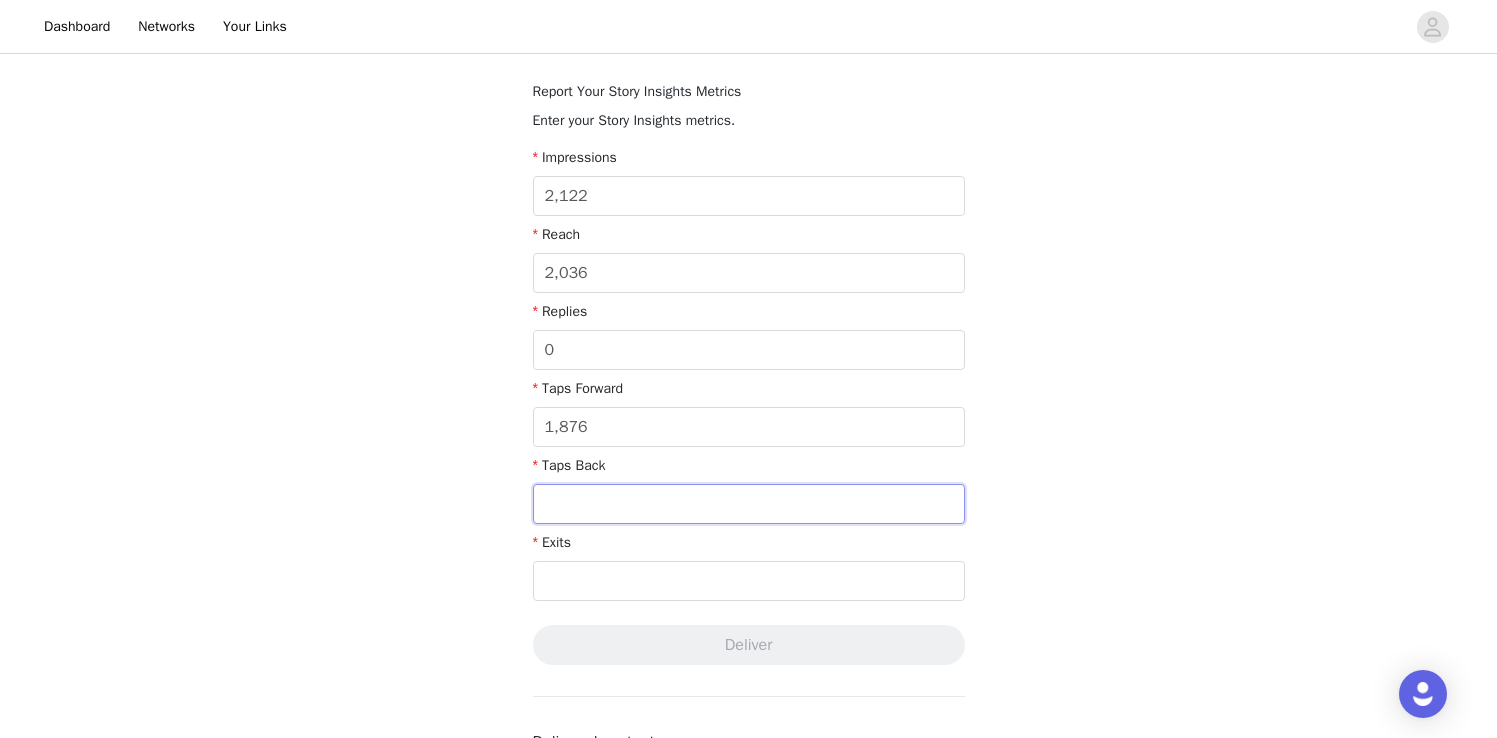 click at bounding box center [749, 504] 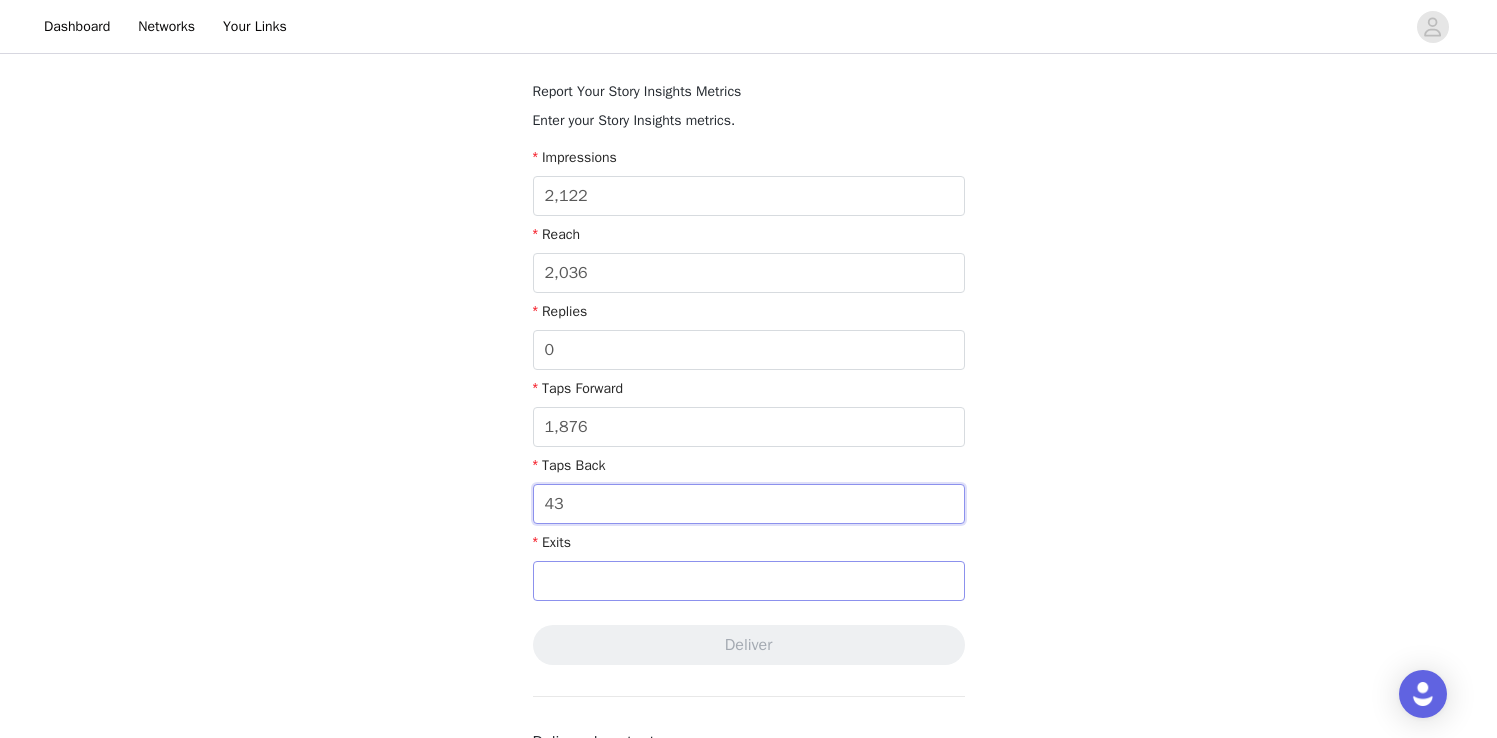 type on "43" 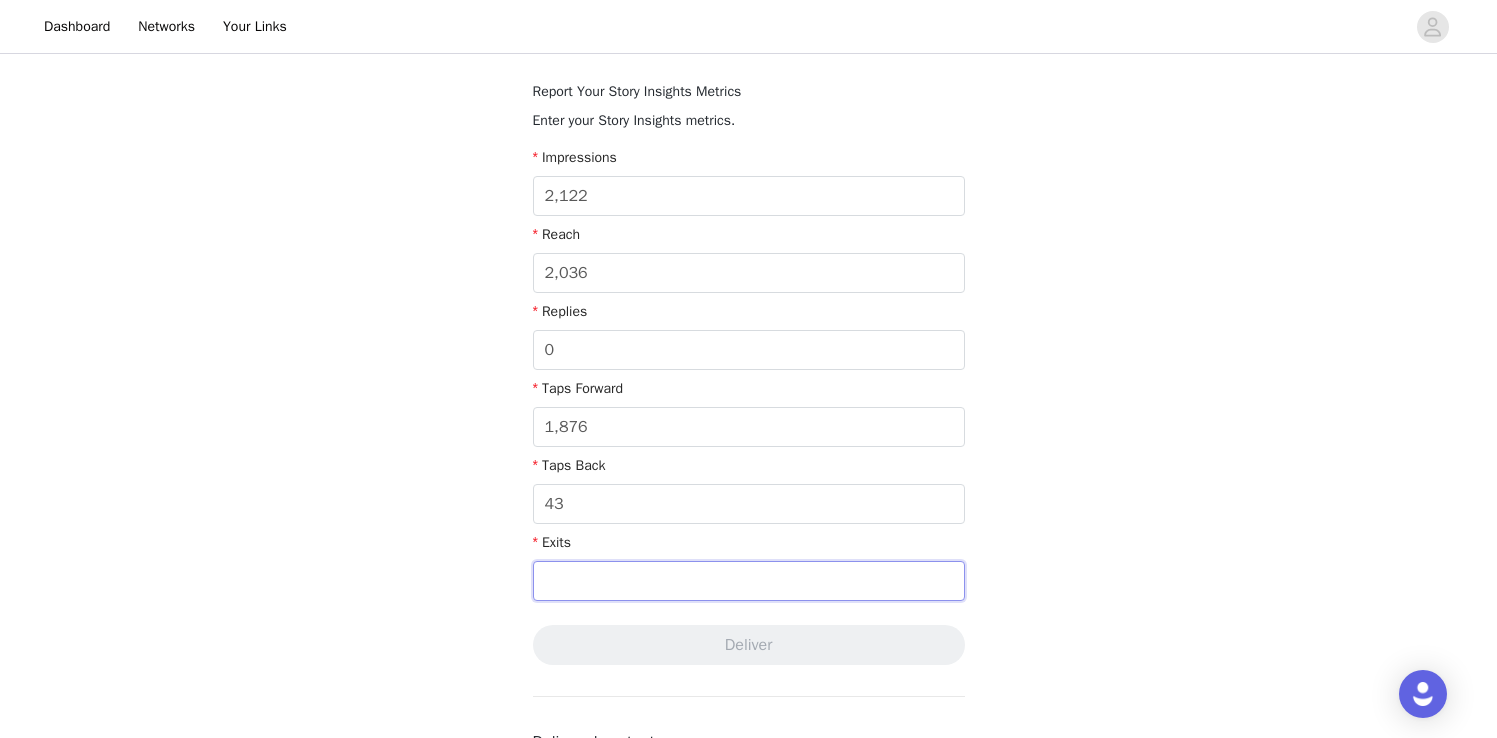 click at bounding box center [749, 581] 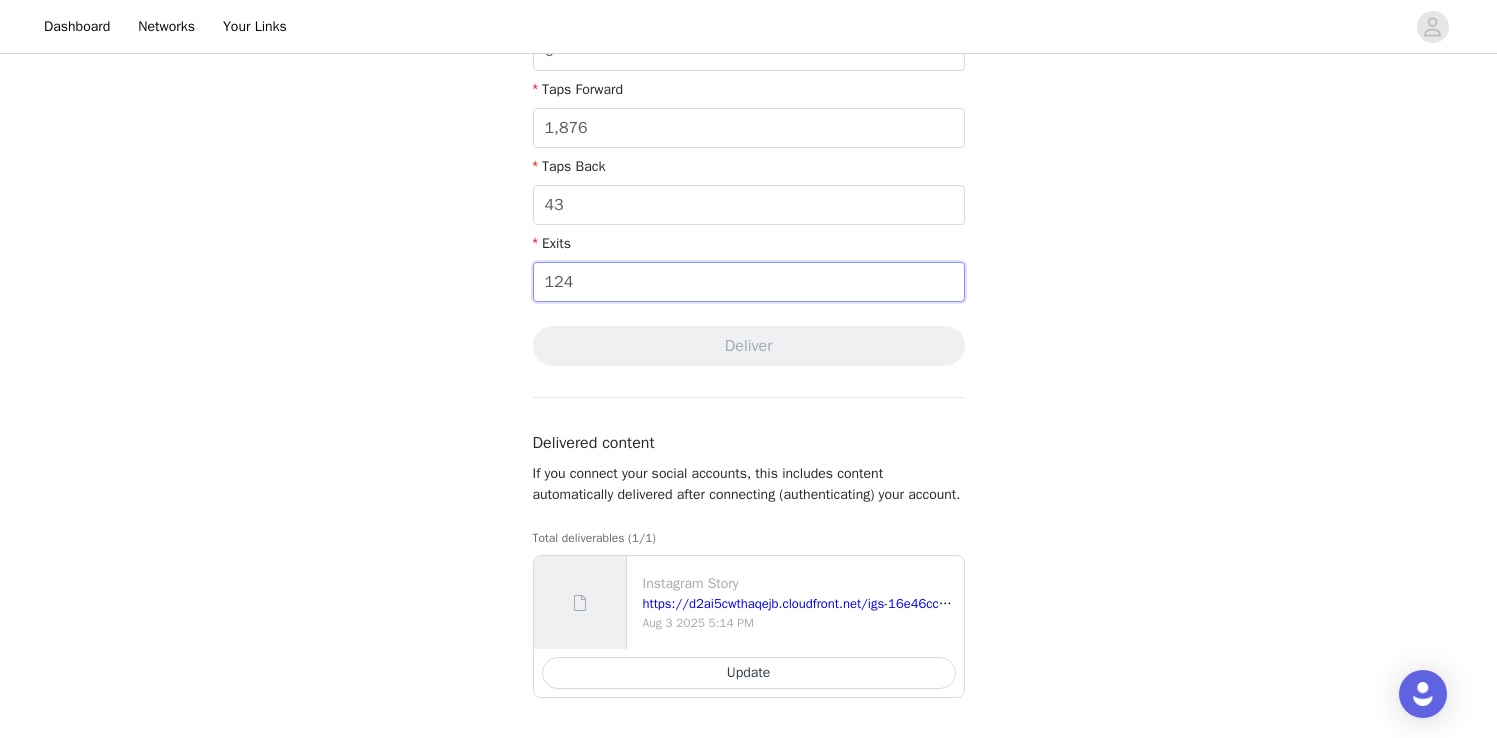 type on "124" 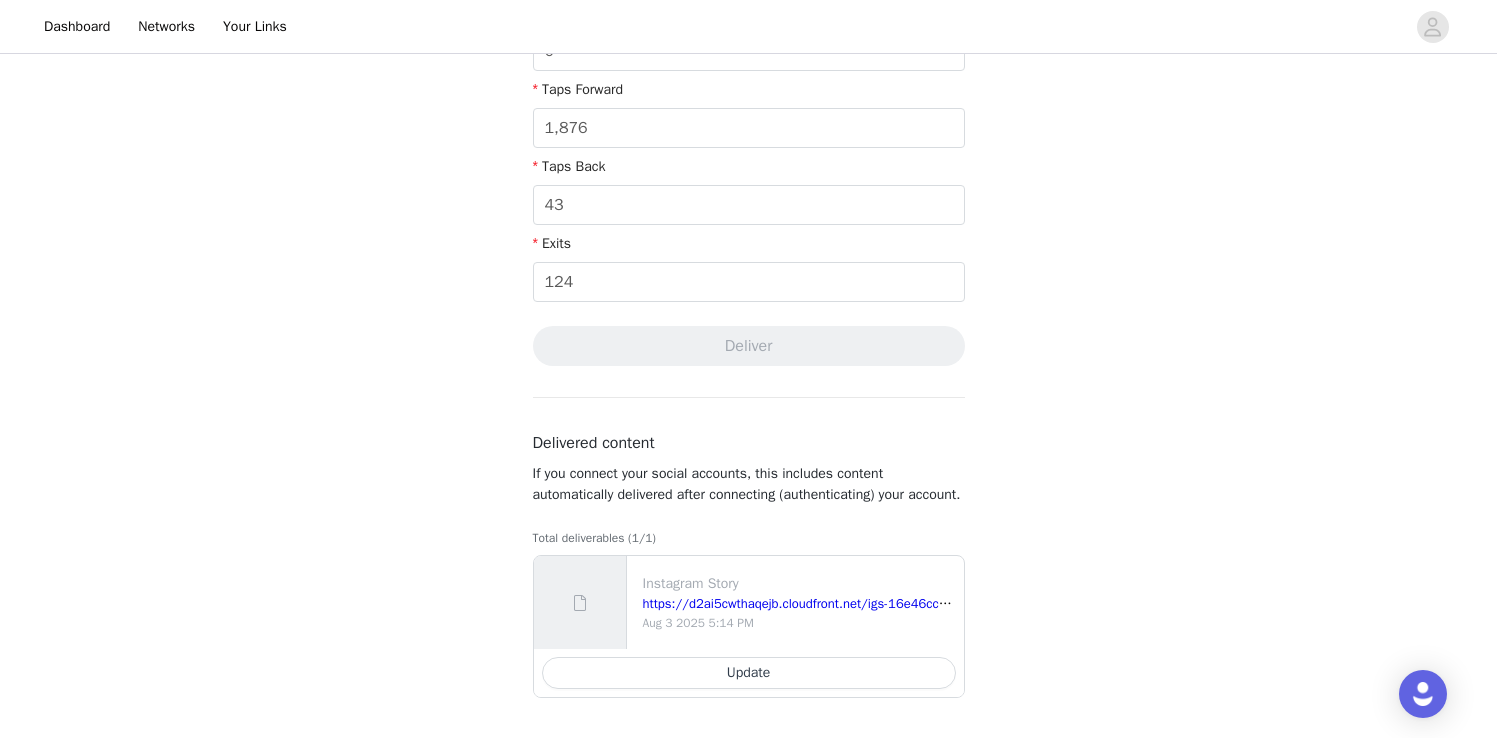click on "Complete Task
Back
Your media has been delivered. Once your story ends, click "Upload Story
Insights" below
Upload Your Story Insights
After your Story has ended, report your Story Insights Metrics by providing the
screenshot(s) below.
Please note that Instagram Story Insights may disappear after 48 hours. For help, visit
our  help documentation .
Upload Story Insights   Report Your Story Insights Metrics   Enter your Story Insights metrics.   Impressions 2,122   Reach 2,036   Replies 0   Taps Forward 1,876   Taps Back 43   Exits 124   Deliver     Delivered content     Total deliverables (1/1)     Instagram Story     Aug 3 2025 5:14 PM     Update" at bounding box center (748, 35) 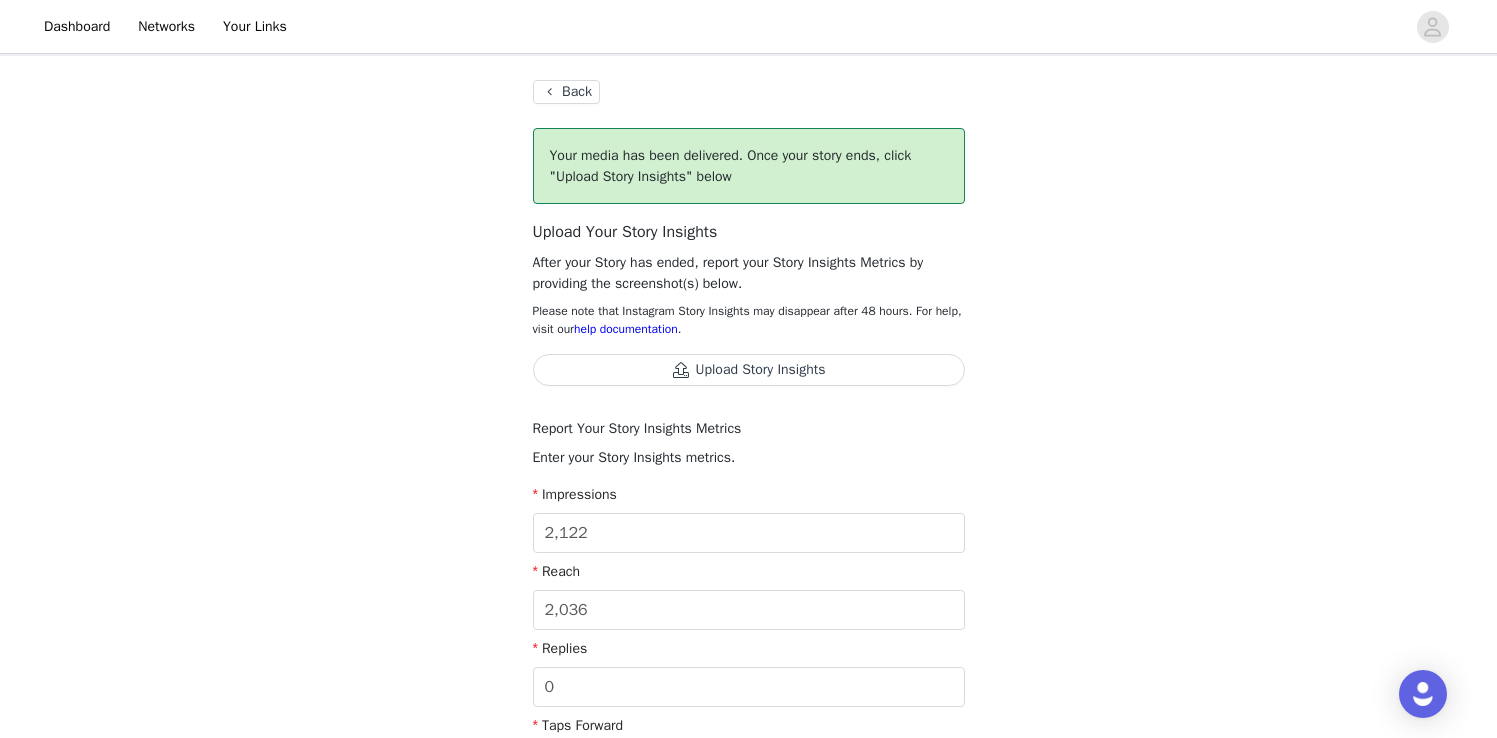 scroll, scrollTop: 94, scrollLeft: 0, axis: vertical 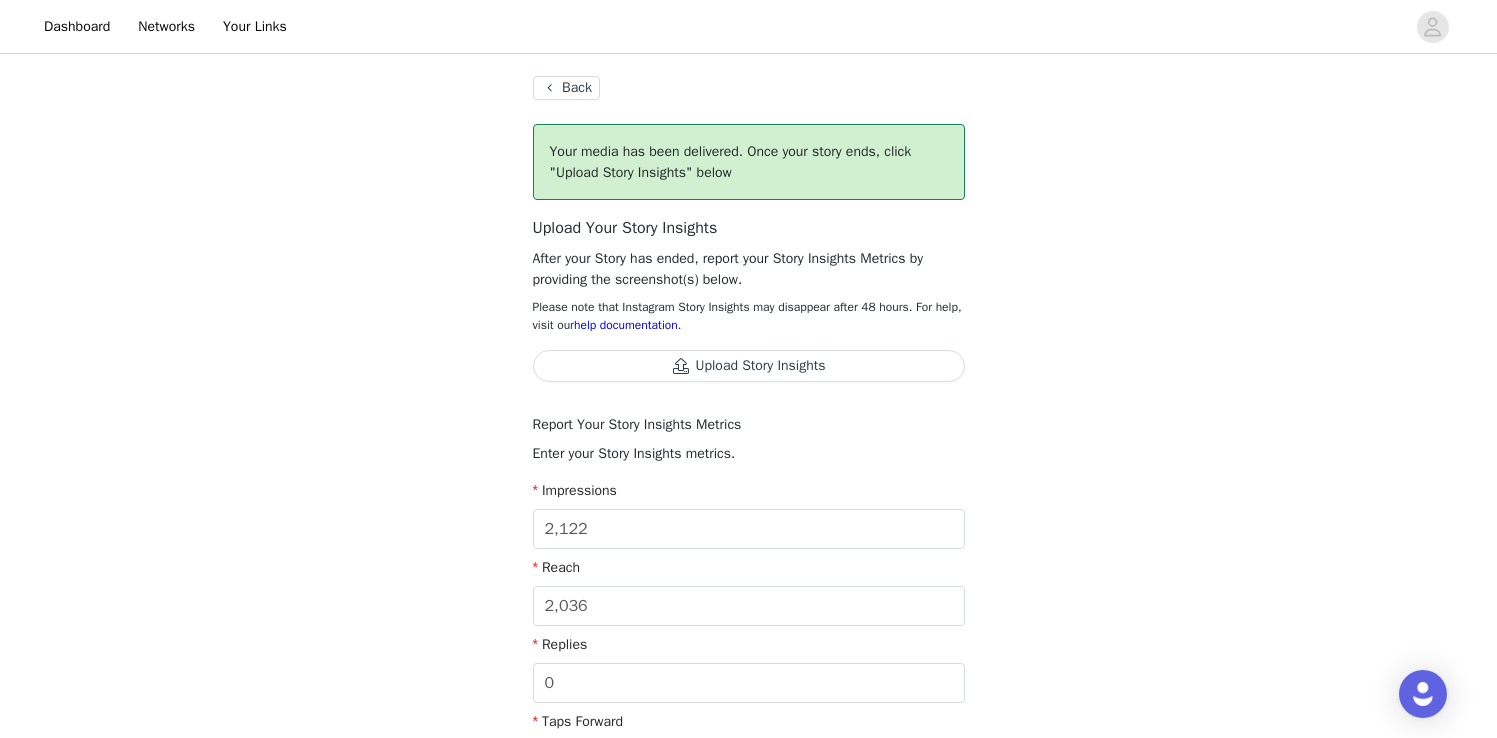 click on "Upload Story Insights" at bounding box center (749, 366) 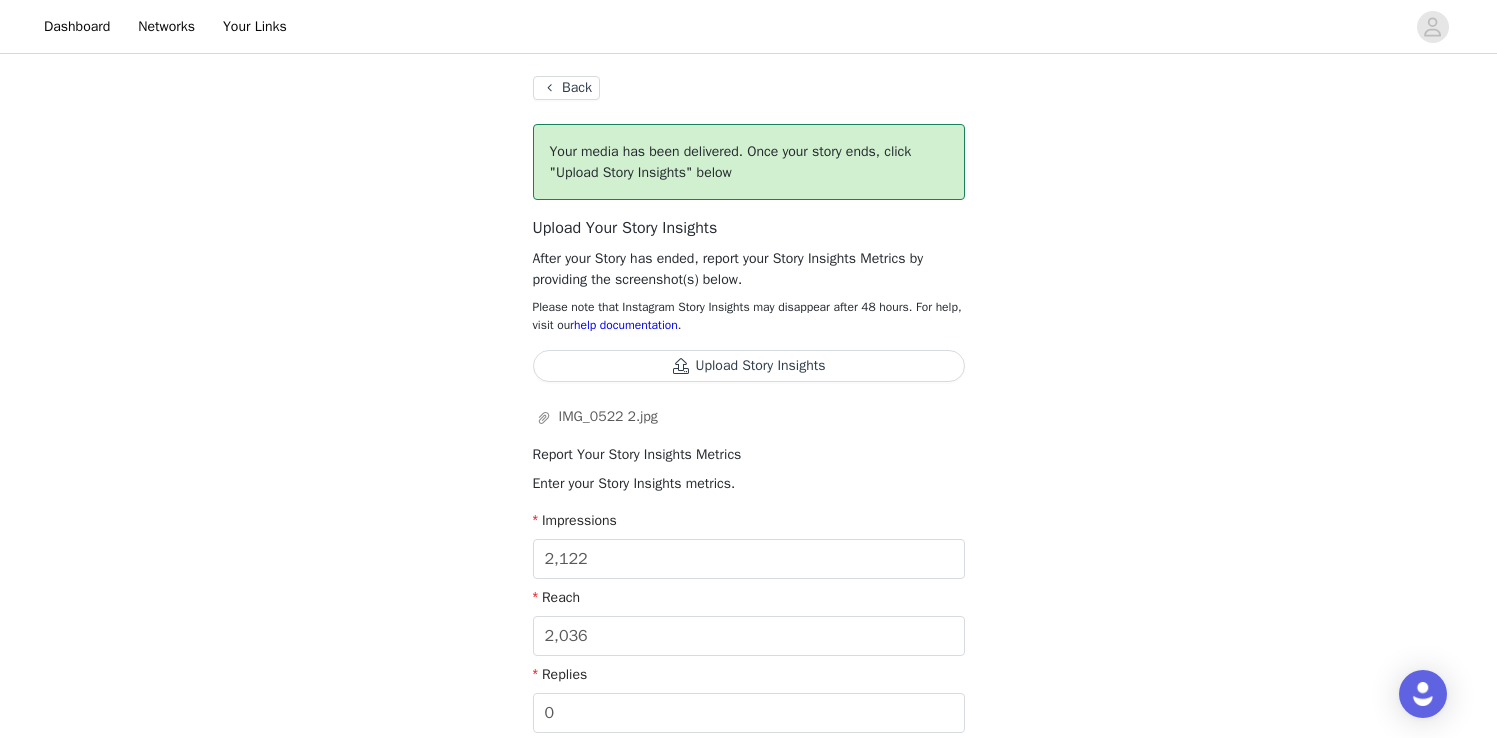 click on "Upload Story Insights" at bounding box center [749, 366] 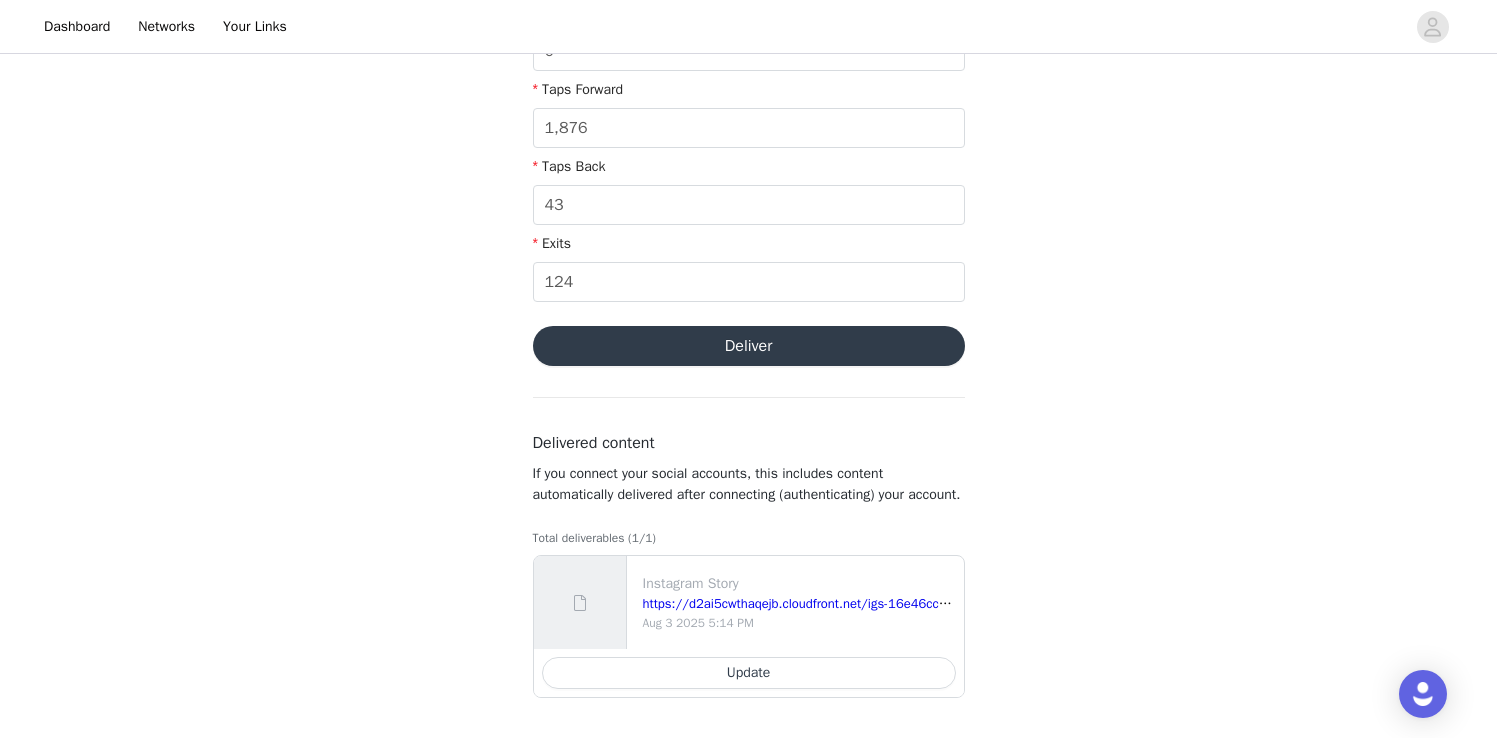 scroll, scrollTop: 807, scrollLeft: 0, axis: vertical 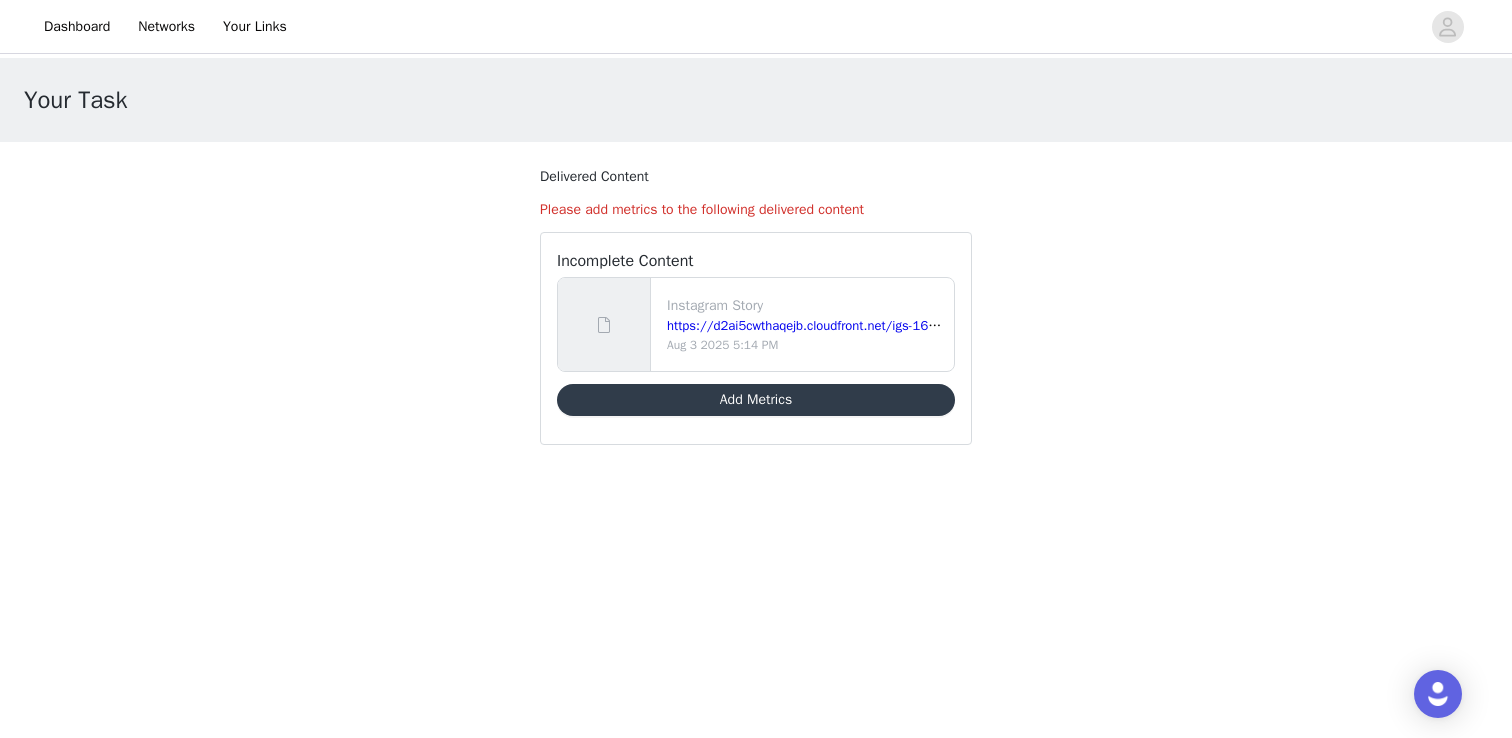 click on "Add Metrics" at bounding box center [756, 400] 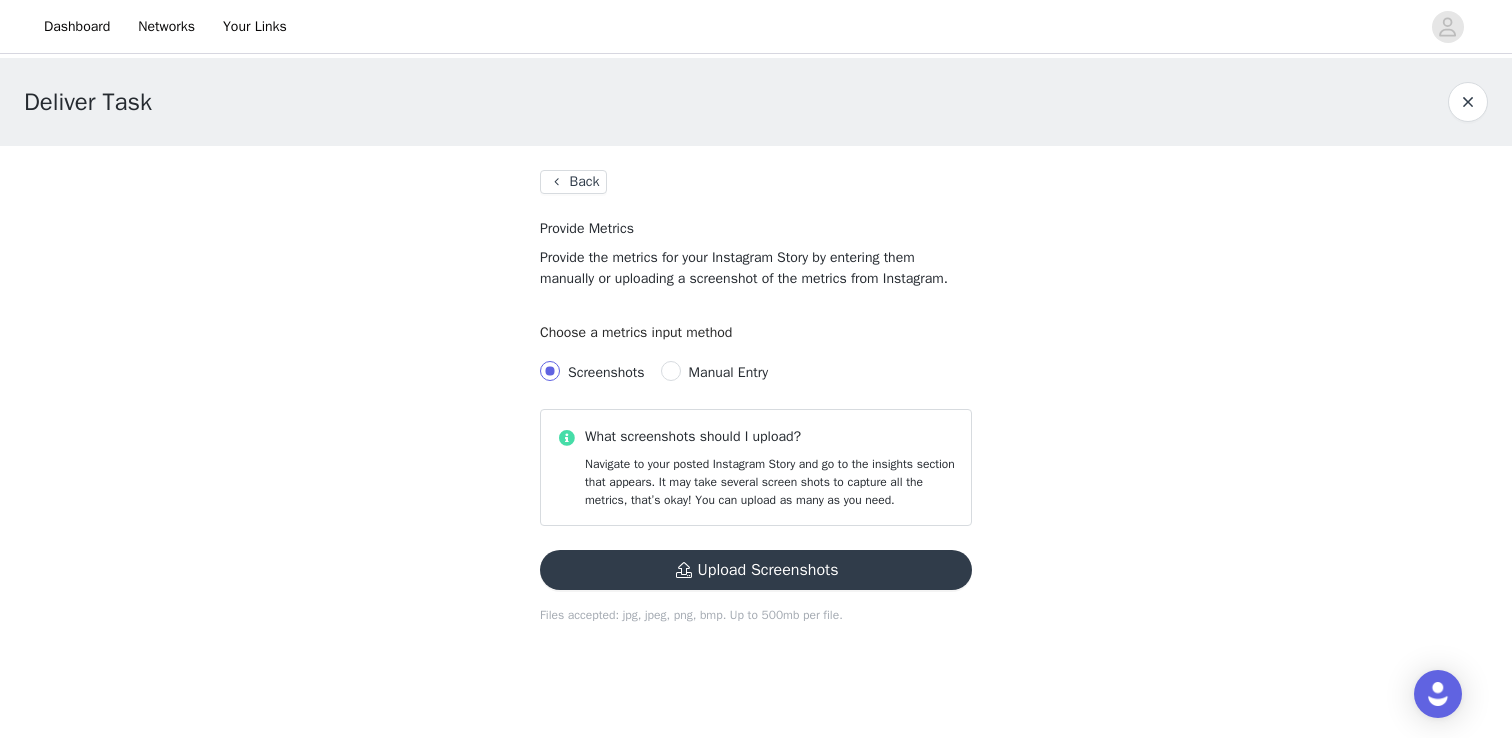 click on "Upload Screenshots" at bounding box center (756, 570) 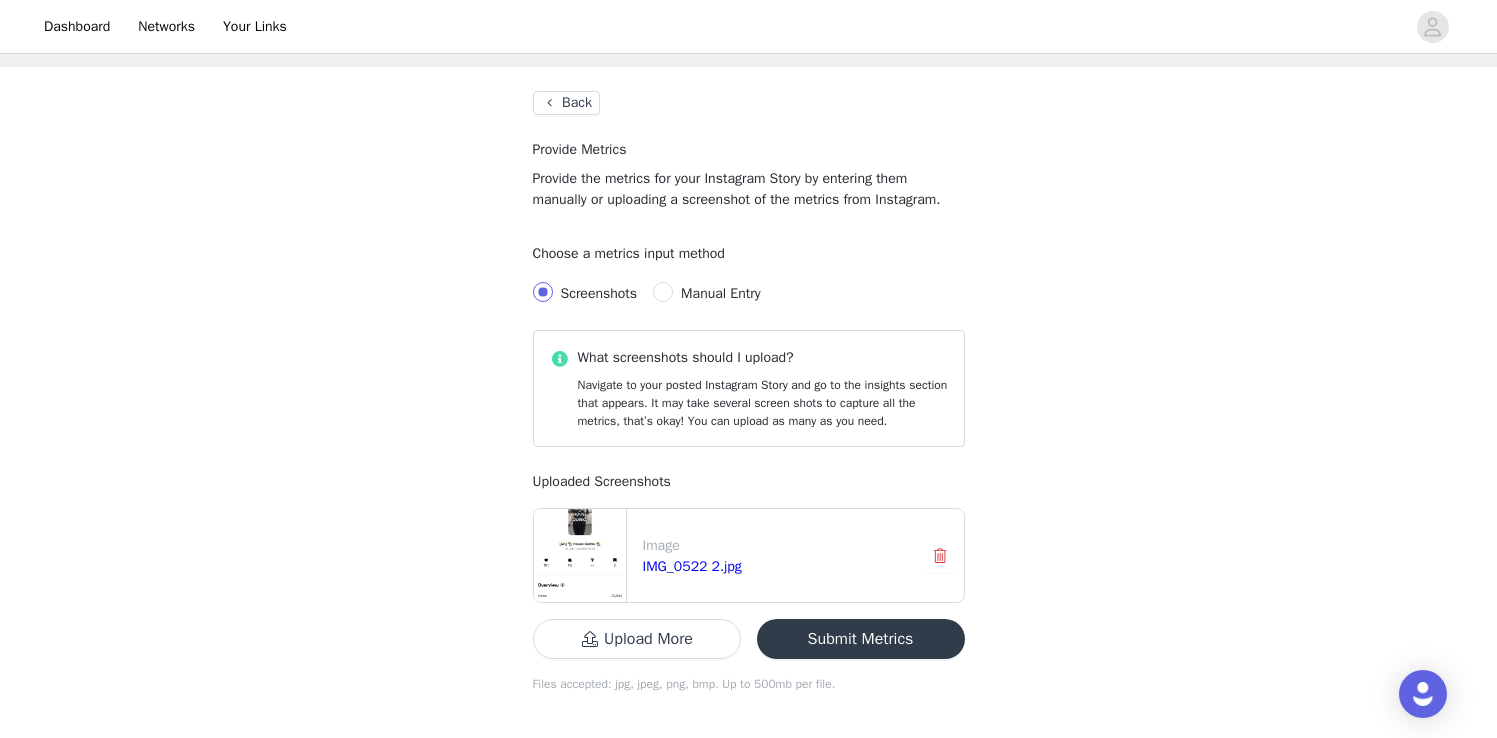 scroll, scrollTop: 82, scrollLeft: 0, axis: vertical 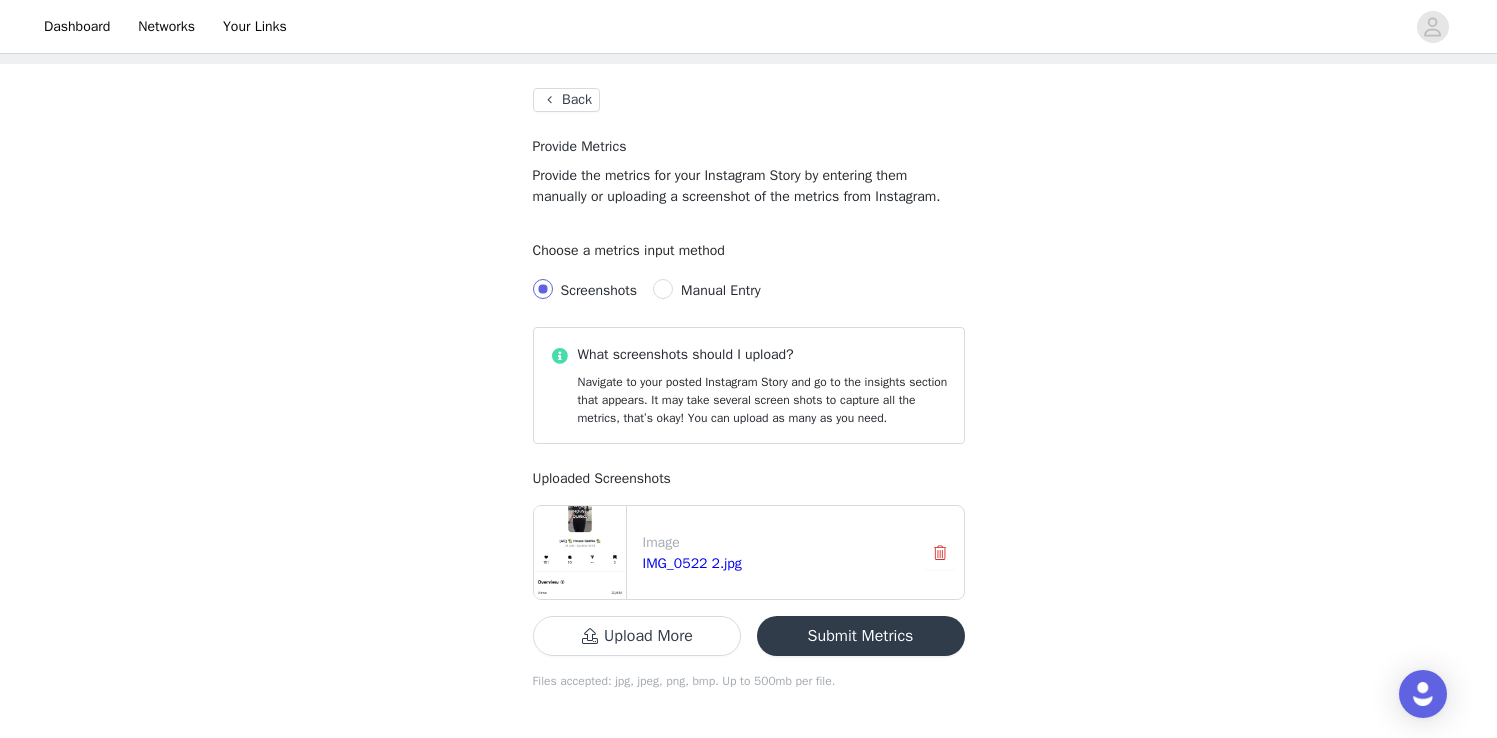 click on "Upload More" at bounding box center (637, 636) 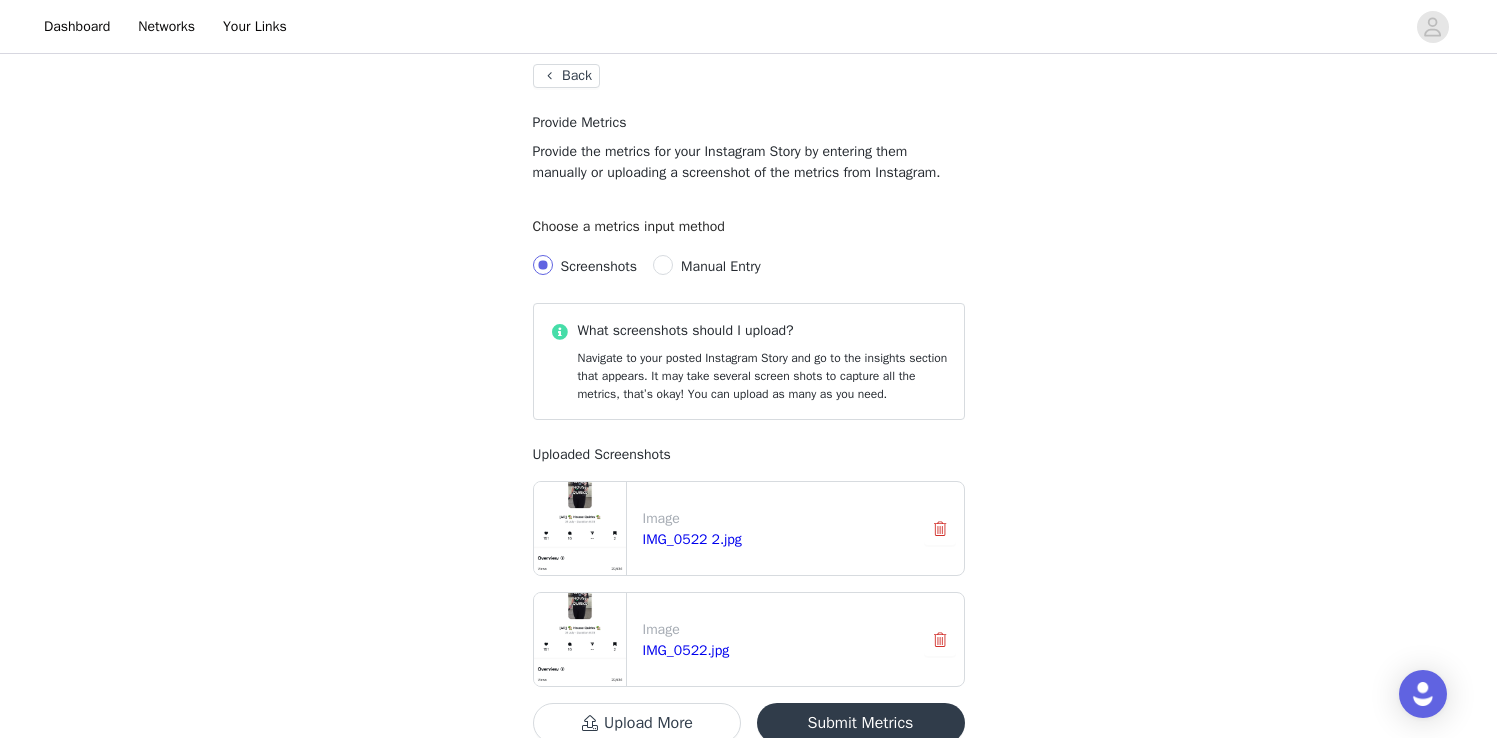 scroll, scrollTop: 193, scrollLeft: 0, axis: vertical 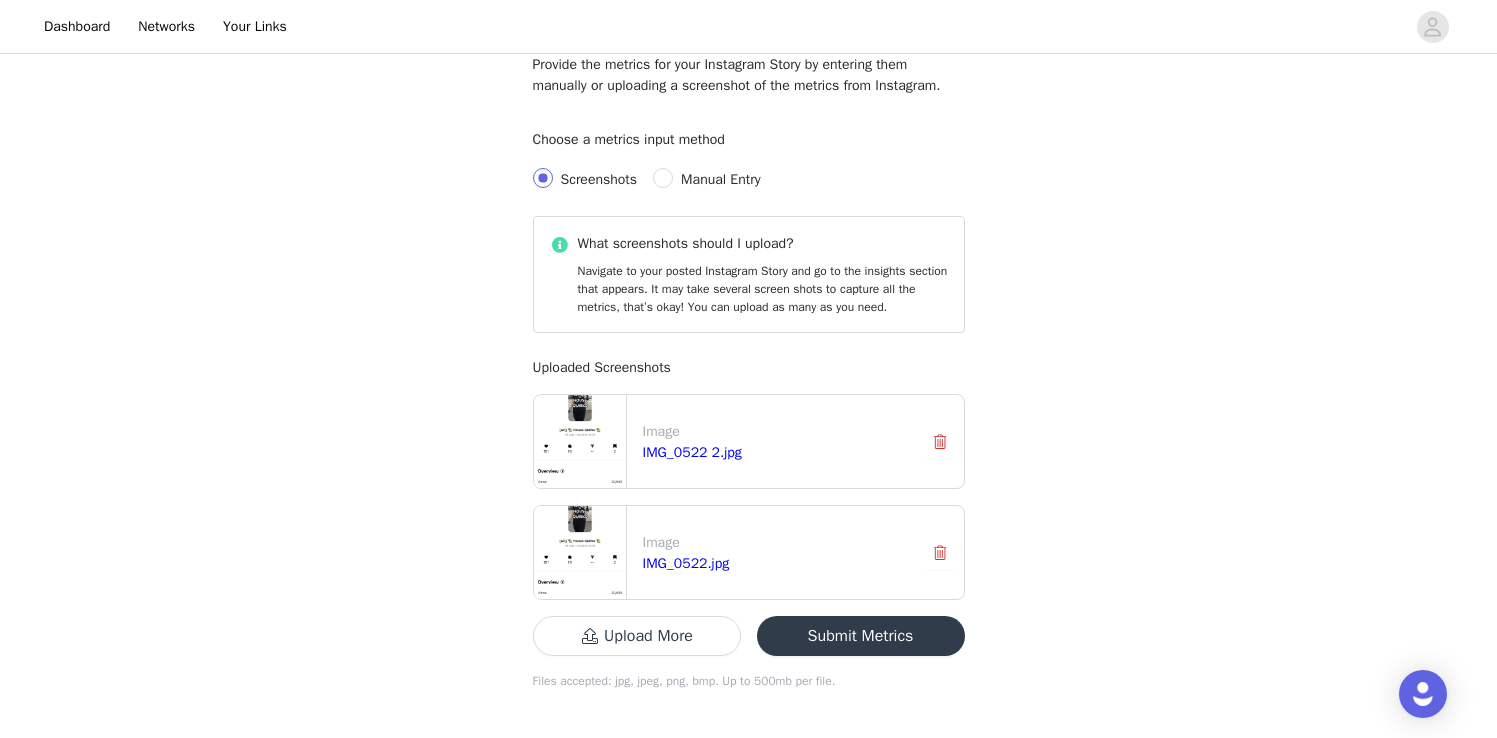 click on "Submit Metrics" at bounding box center (861, 636) 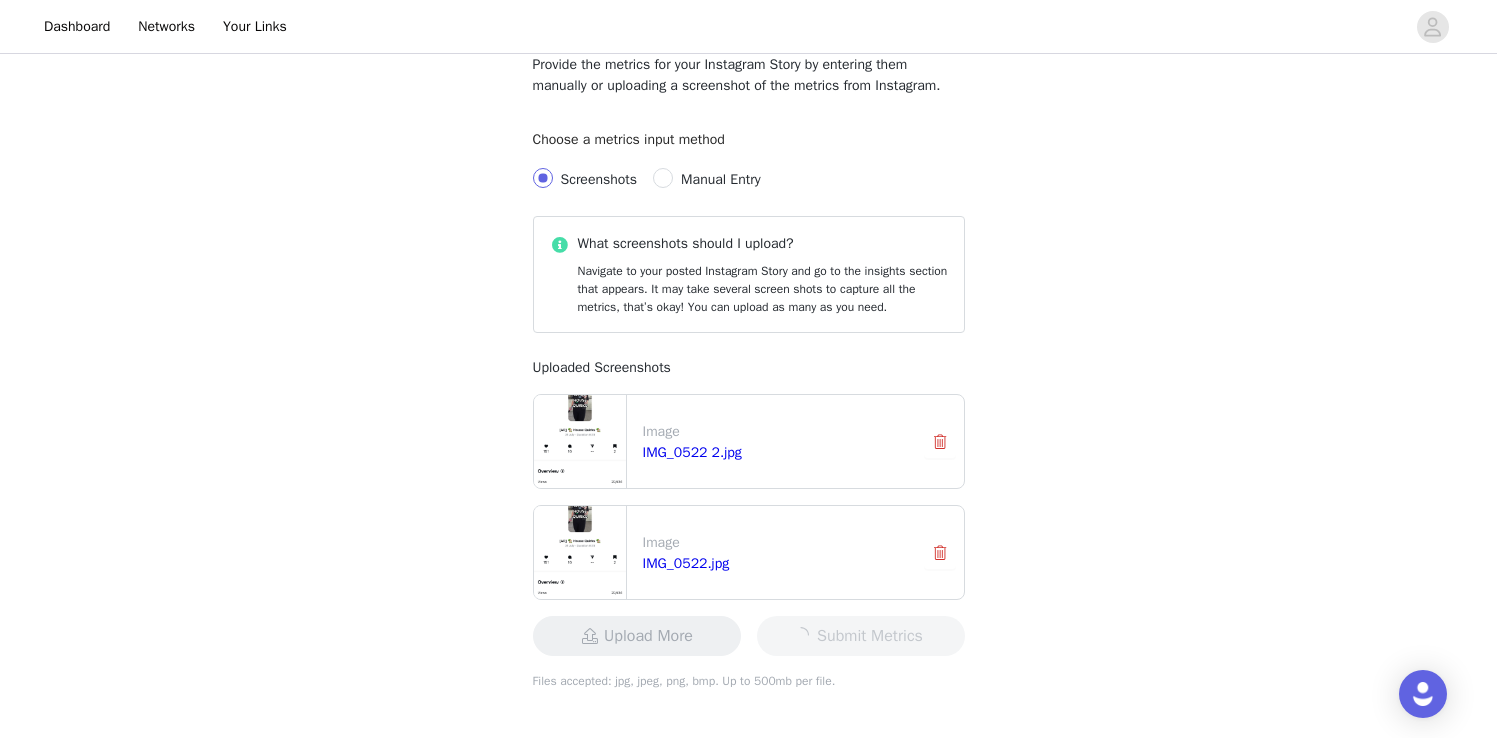 scroll, scrollTop: 0, scrollLeft: 0, axis: both 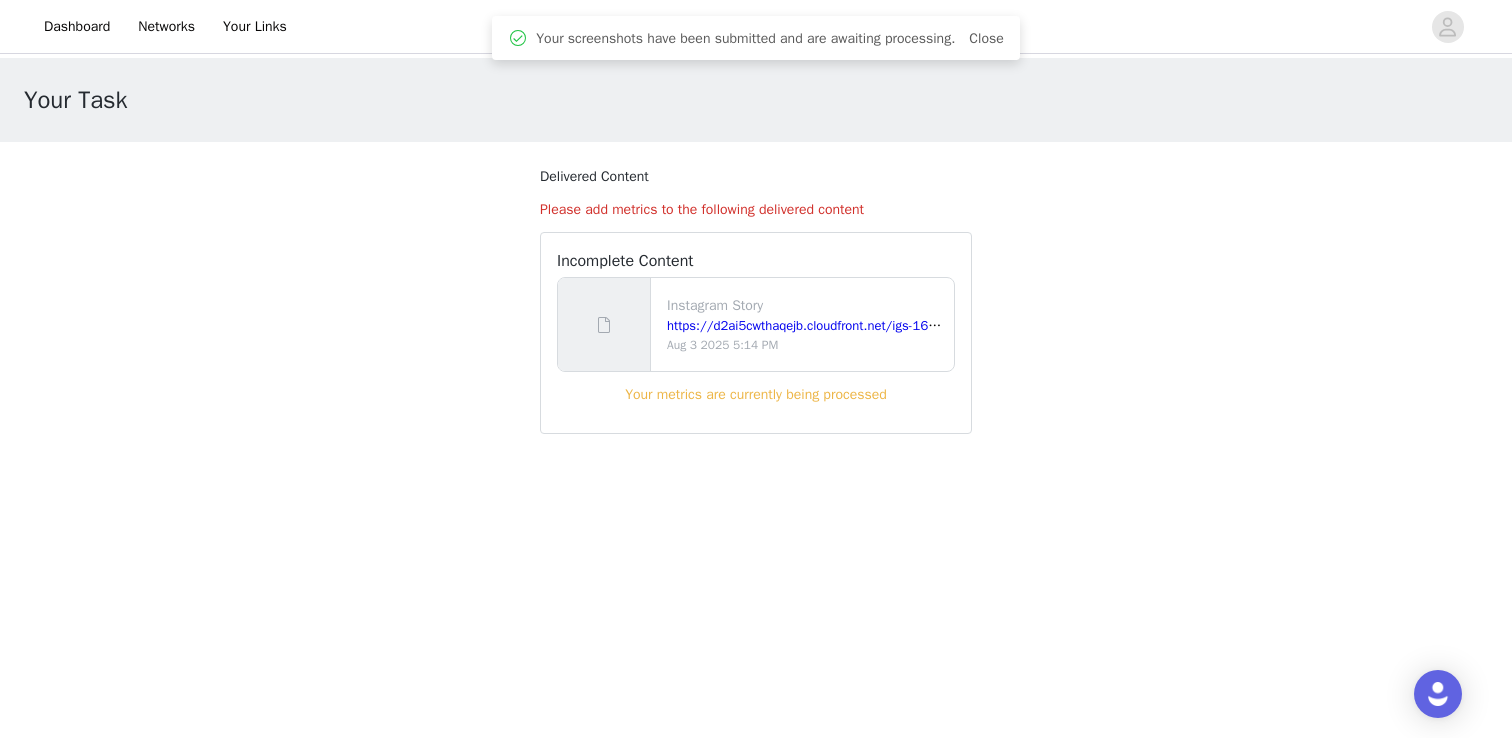 click on "Your Task
Delivered Content   Please add metrics to the following delivered content   Incomplete Content     Instagram Story   https://d2ai5cwthaqejb.cloudfront.net/igs-16e46cc4-f4de-40c2-b85b-4214dcb72875.png   Aug 3 2025 5:14 PM         Your metrics are currently being processed" at bounding box center (756, 270) 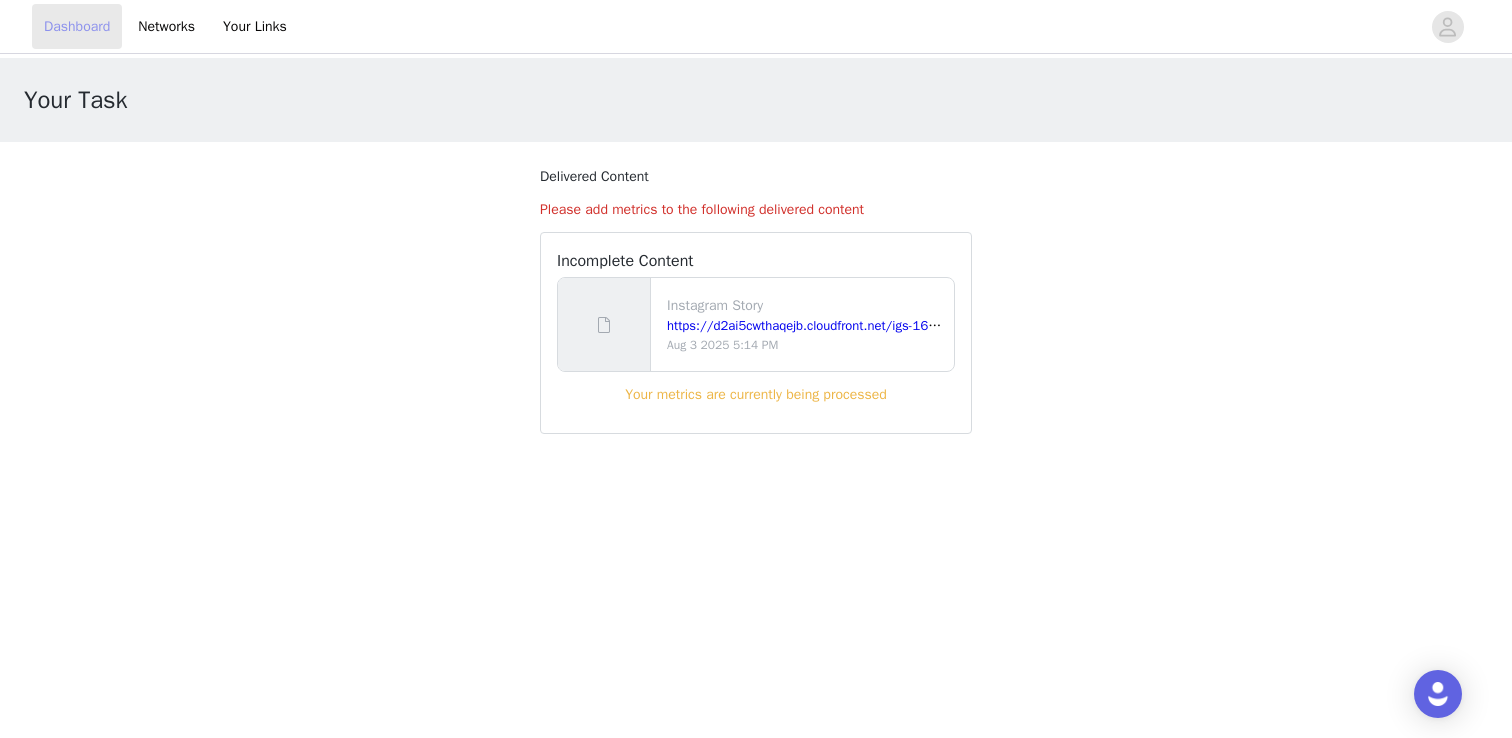click on "Dashboard" at bounding box center [77, 26] 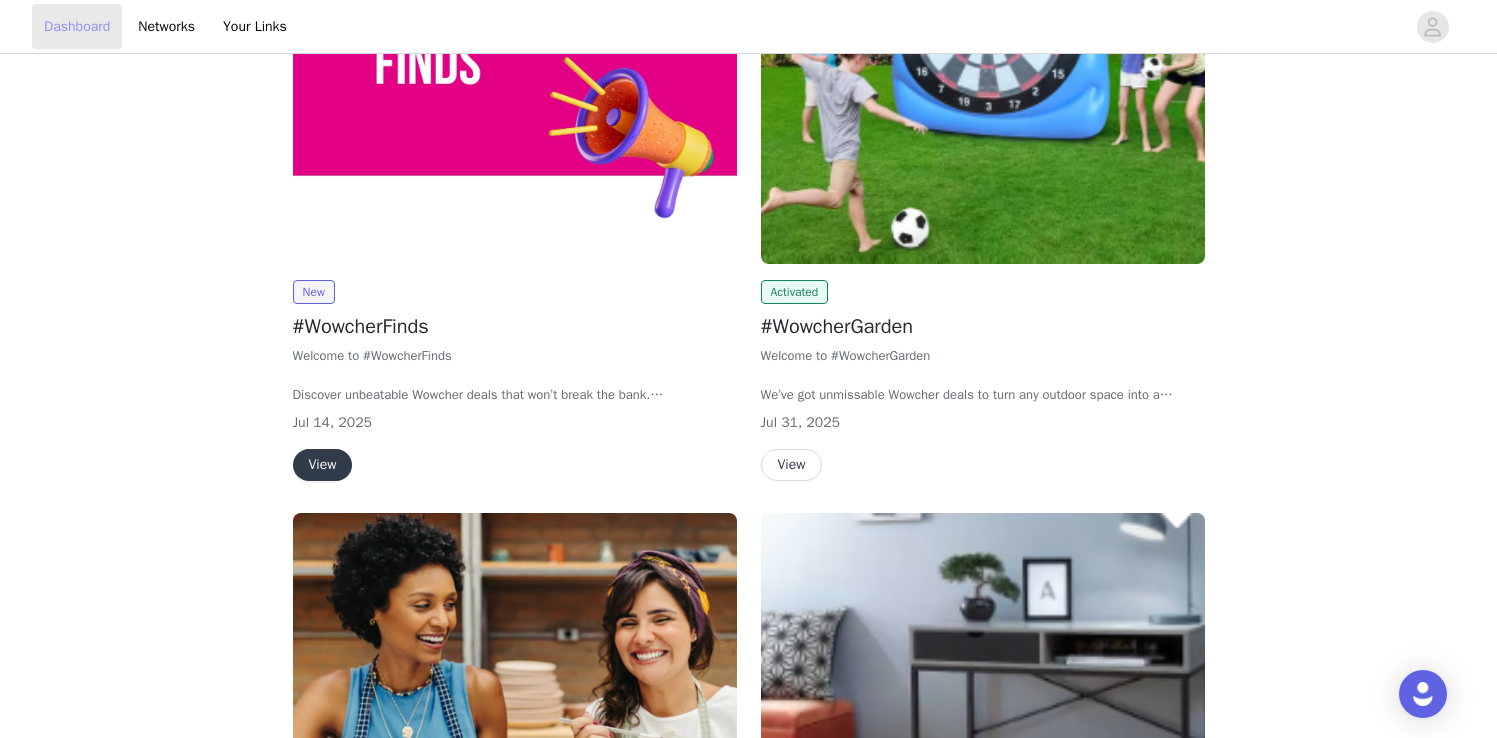 scroll, scrollTop: 824, scrollLeft: 0, axis: vertical 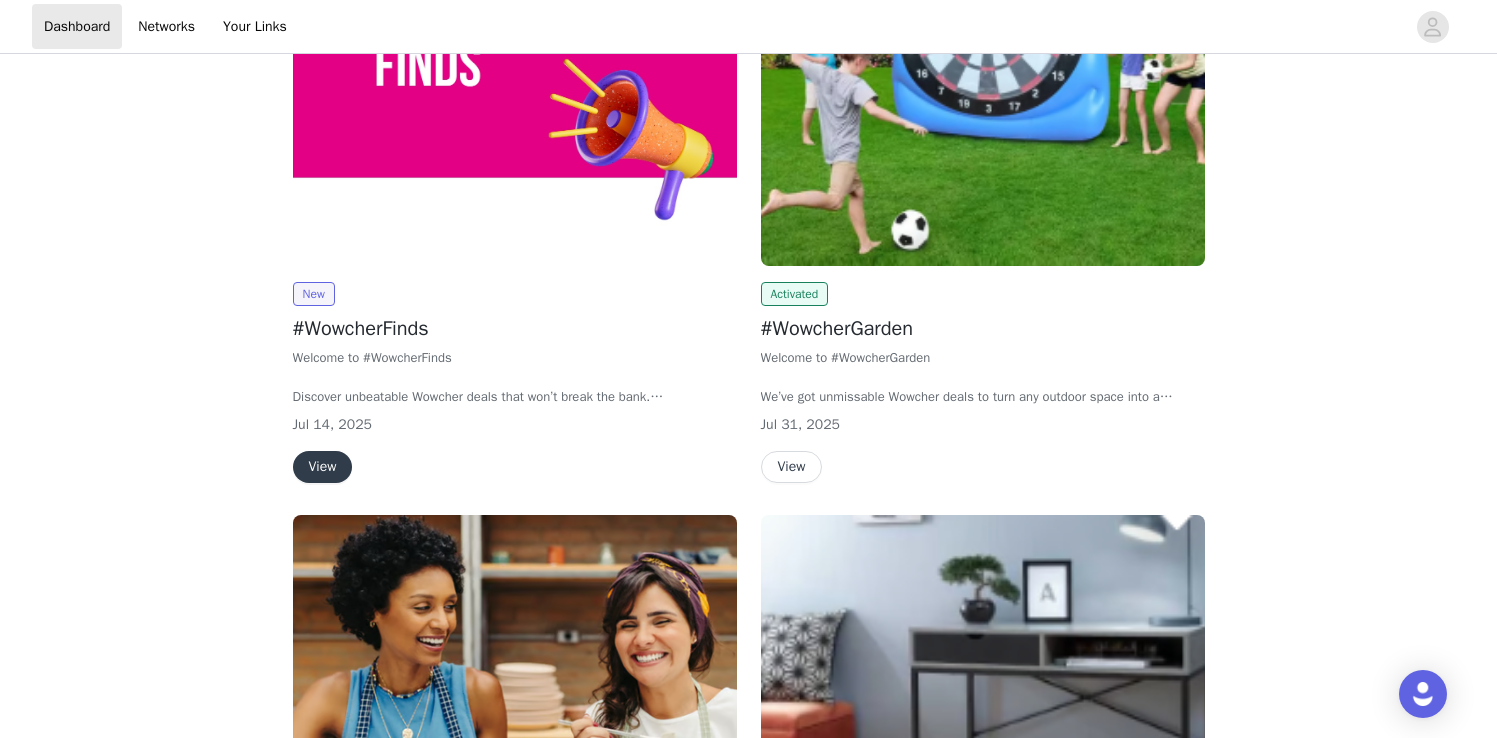 click on "View" at bounding box center [792, 467] 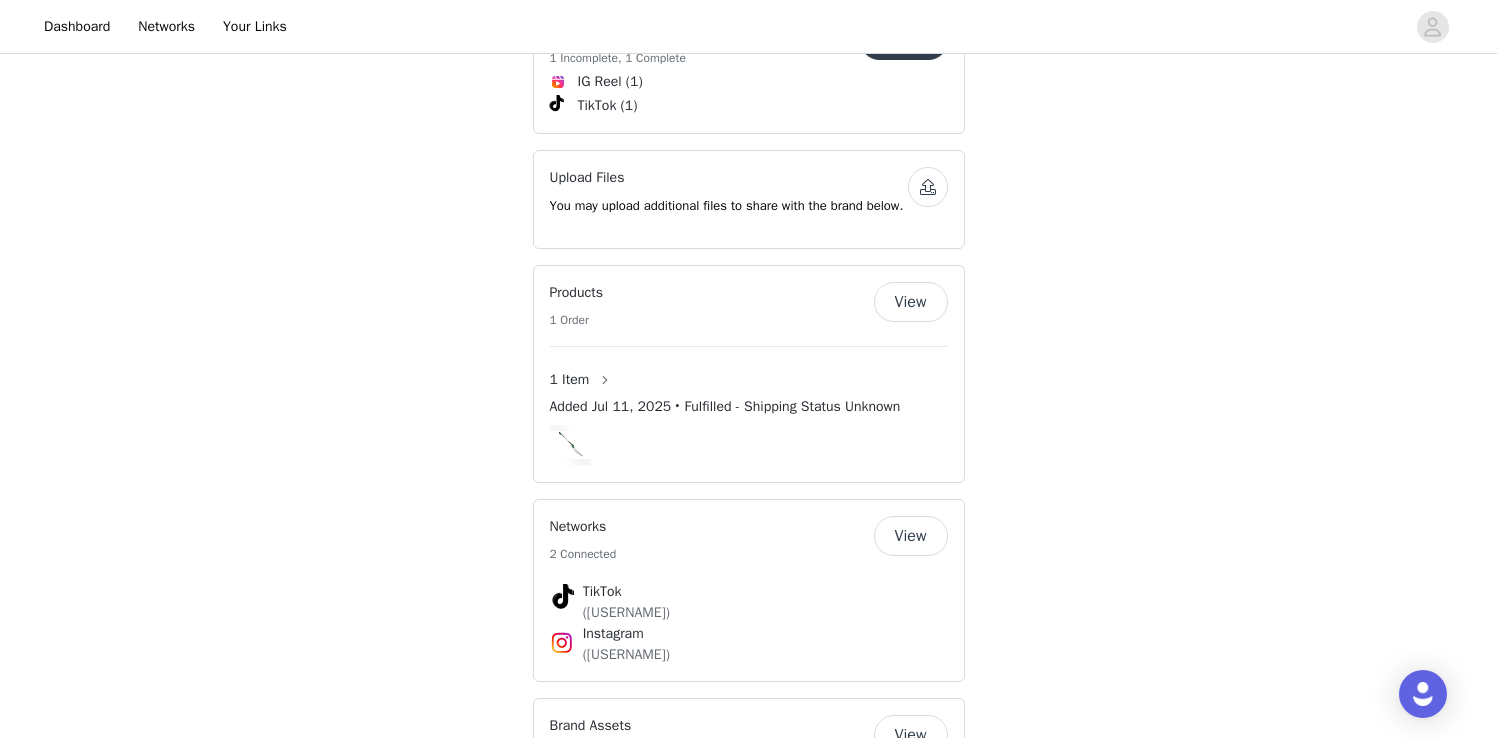 scroll, scrollTop: 1583, scrollLeft: 0, axis: vertical 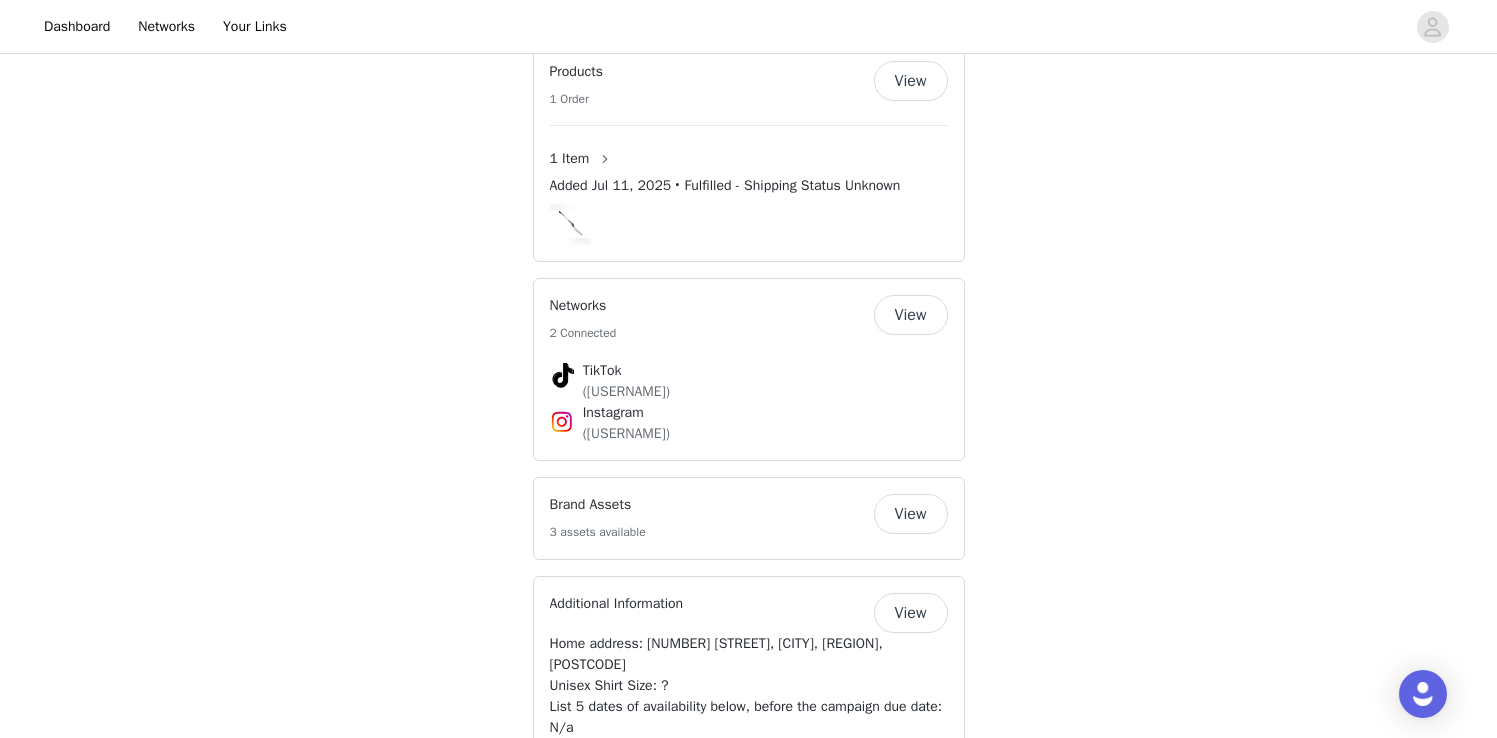 click on "View" at bounding box center [911, 315] 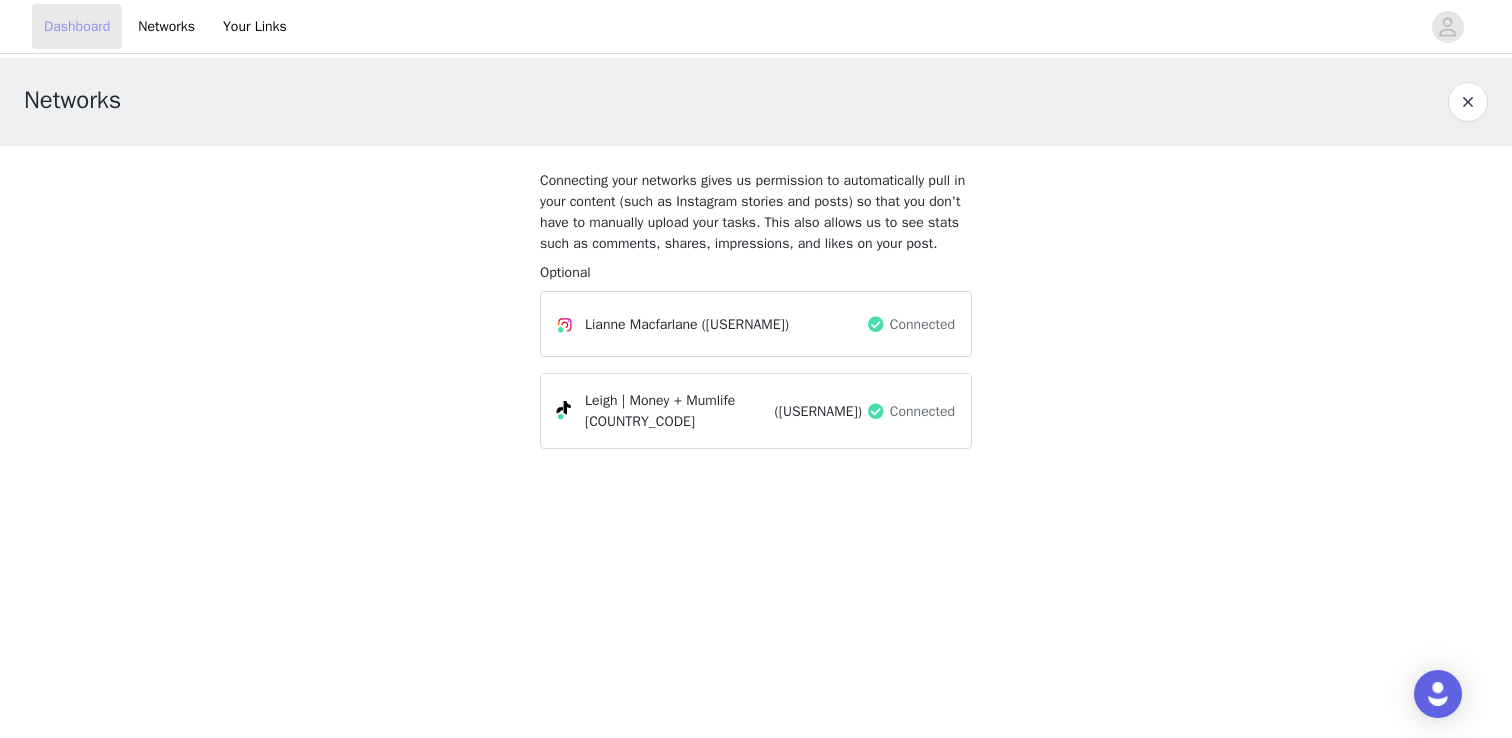 click on "Dashboard" at bounding box center (77, 26) 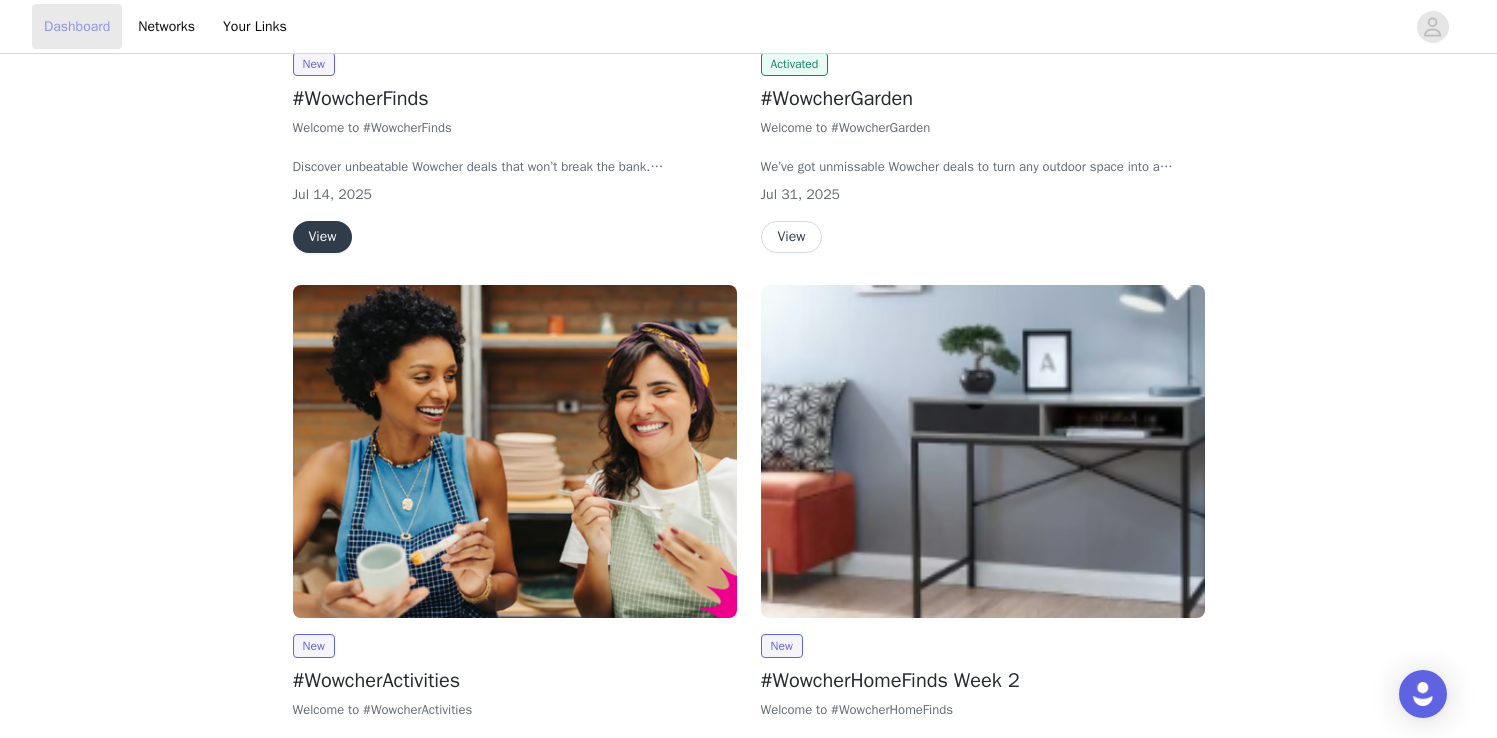 scroll, scrollTop: 1058, scrollLeft: 0, axis: vertical 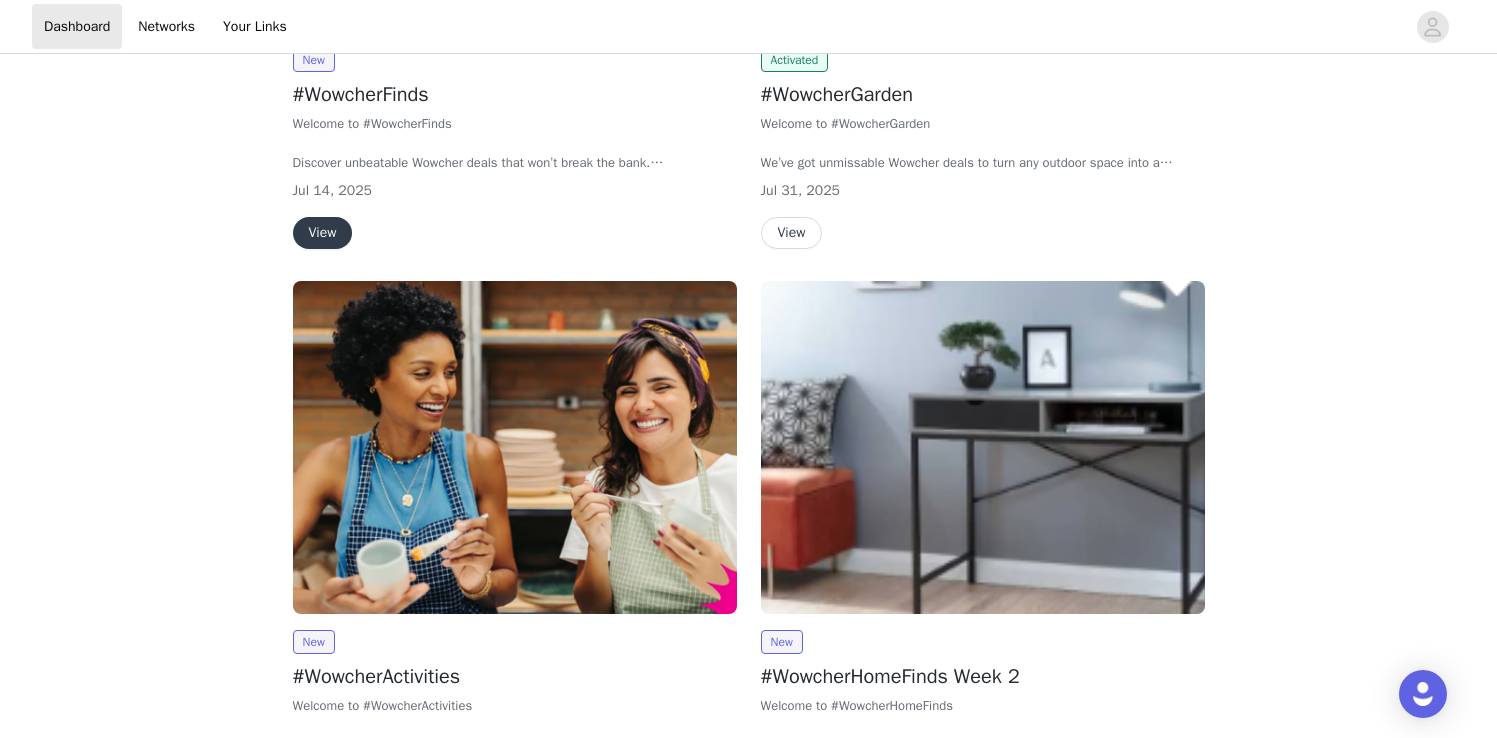 click on "View" at bounding box center (792, 233) 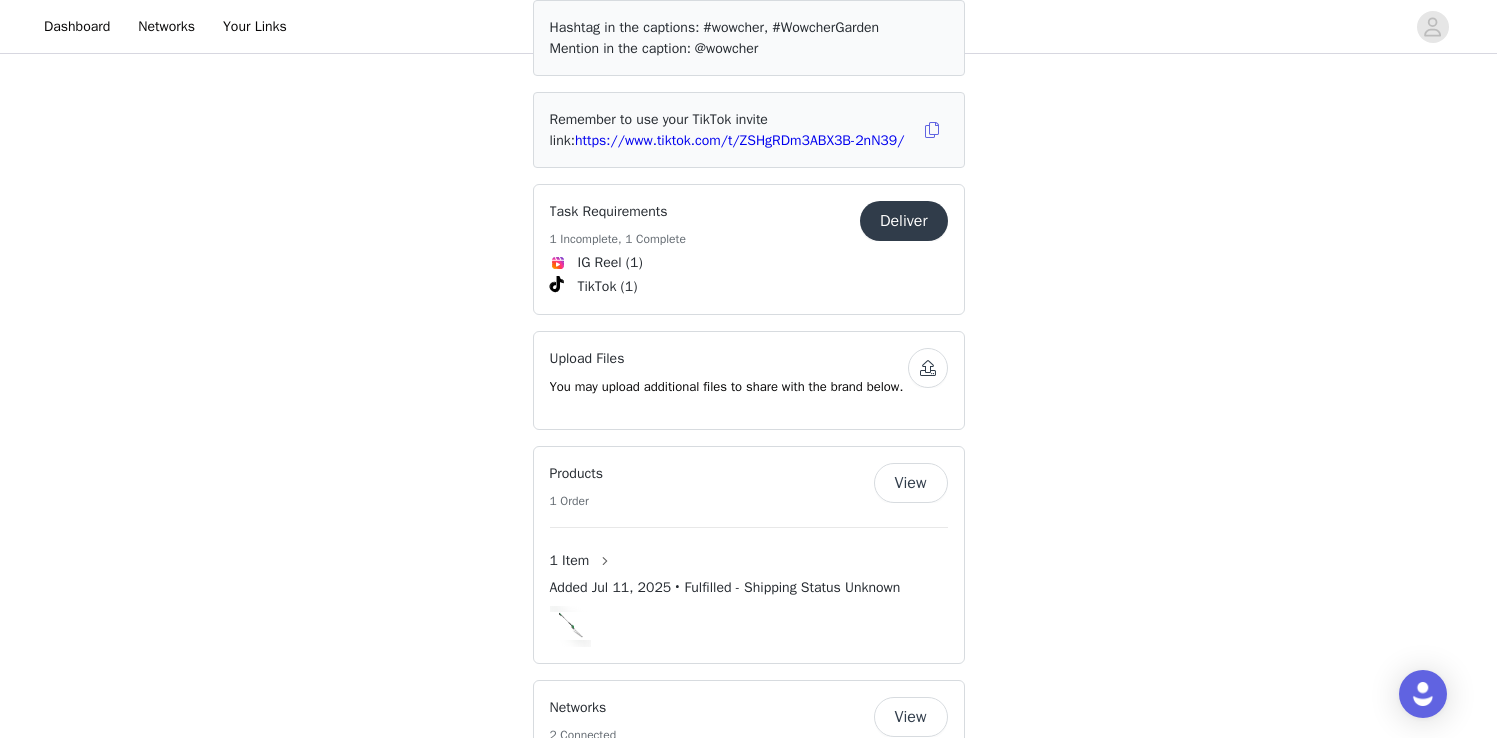 scroll, scrollTop: 1151, scrollLeft: 0, axis: vertical 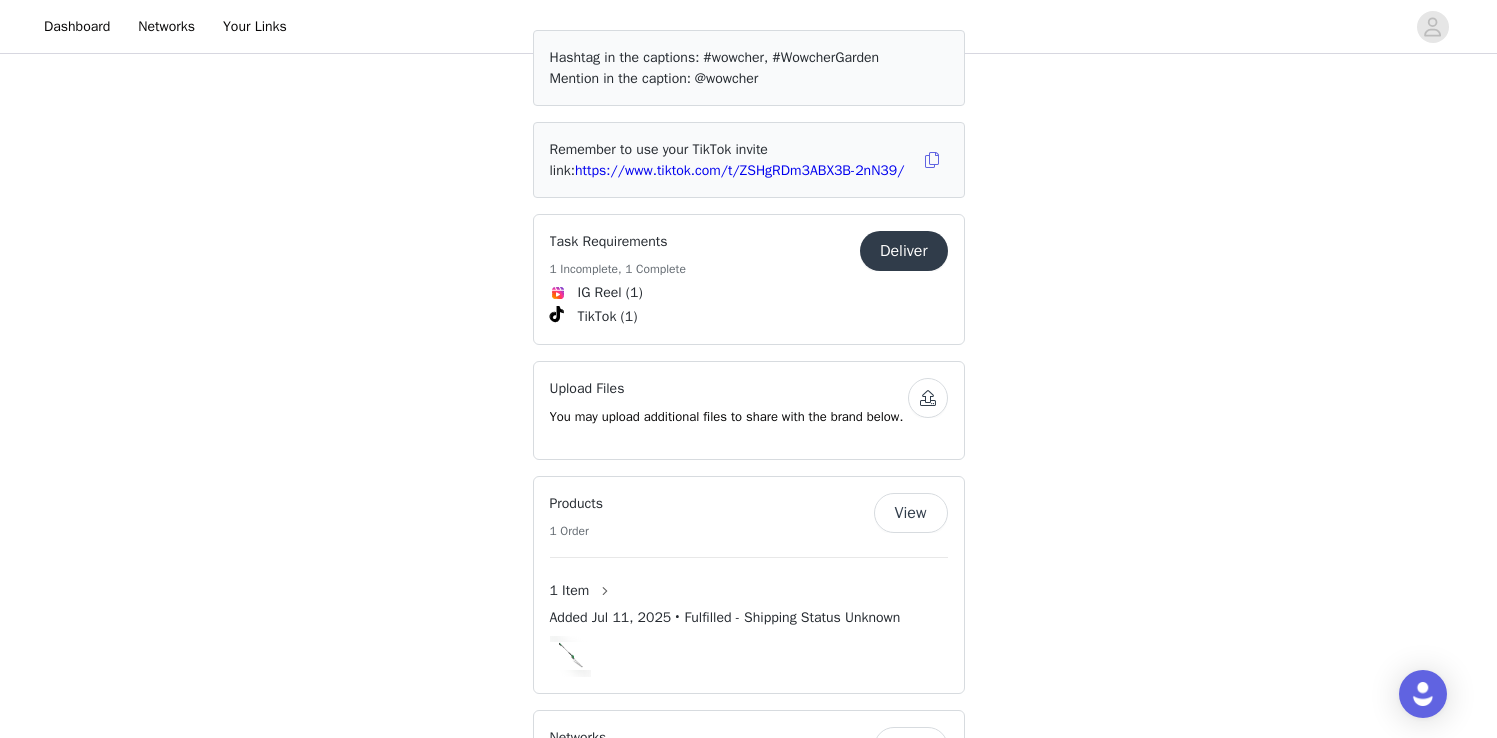 click on "Deliver" at bounding box center (904, 251) 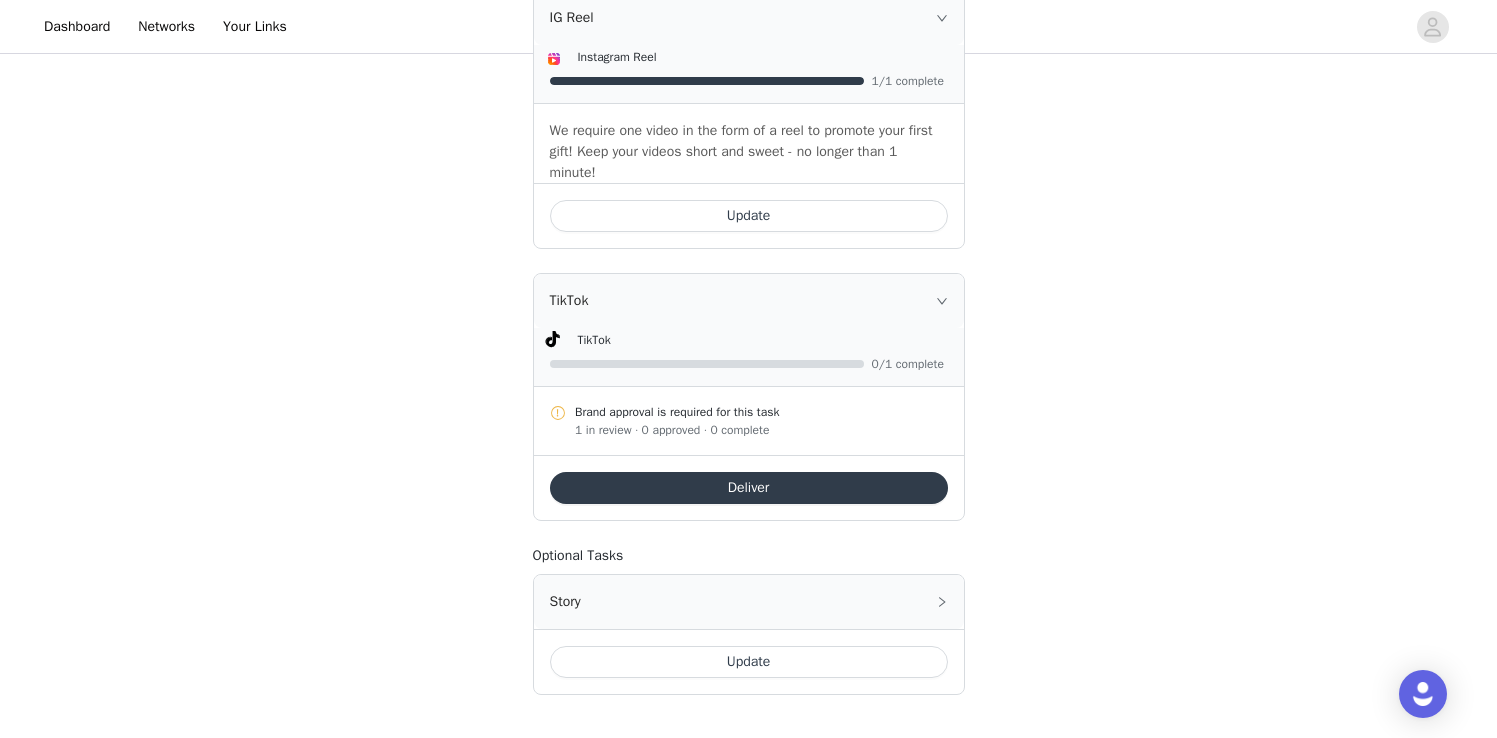 scroll, scrollTop: 853, scrollLeft: 0, axis: vertical 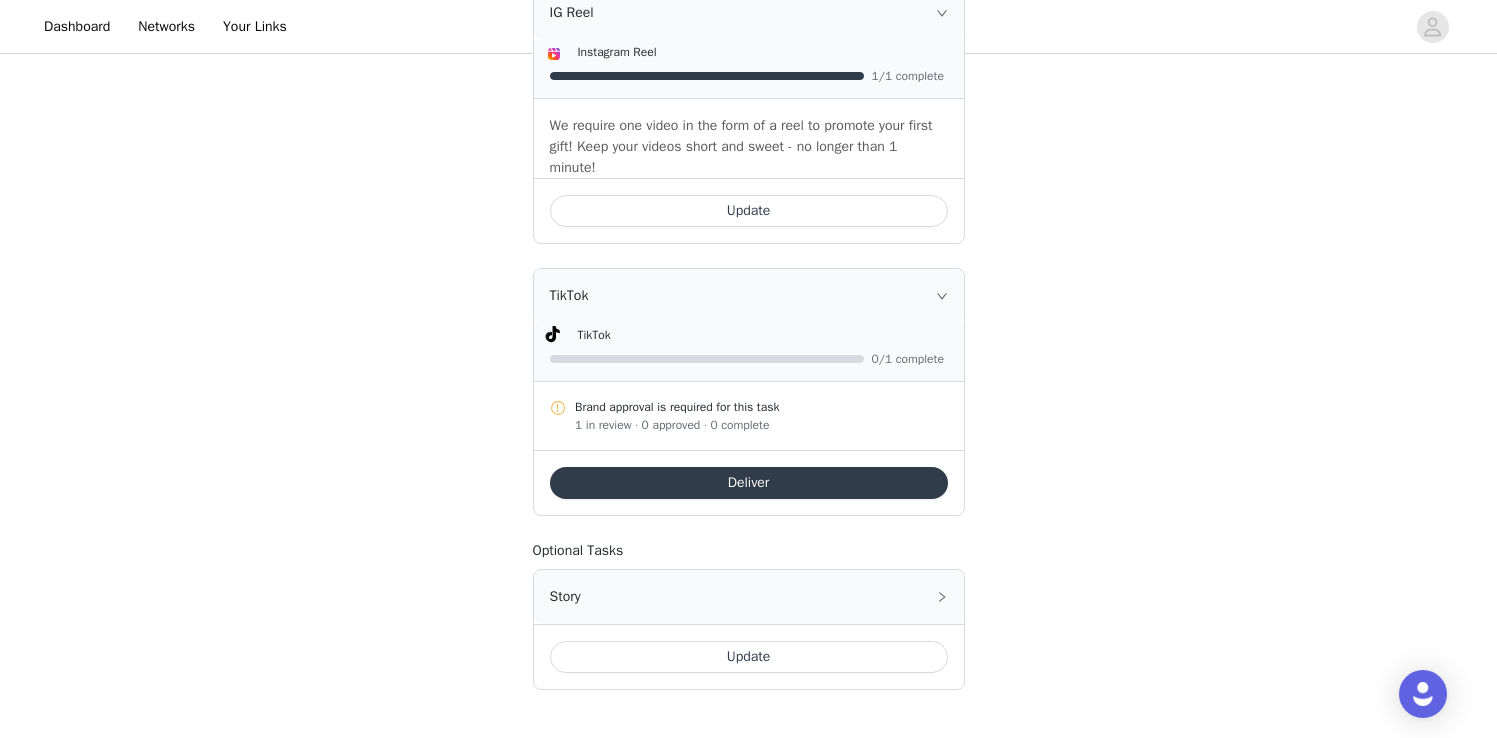 click on "Story" at bounding box center [749, 597] 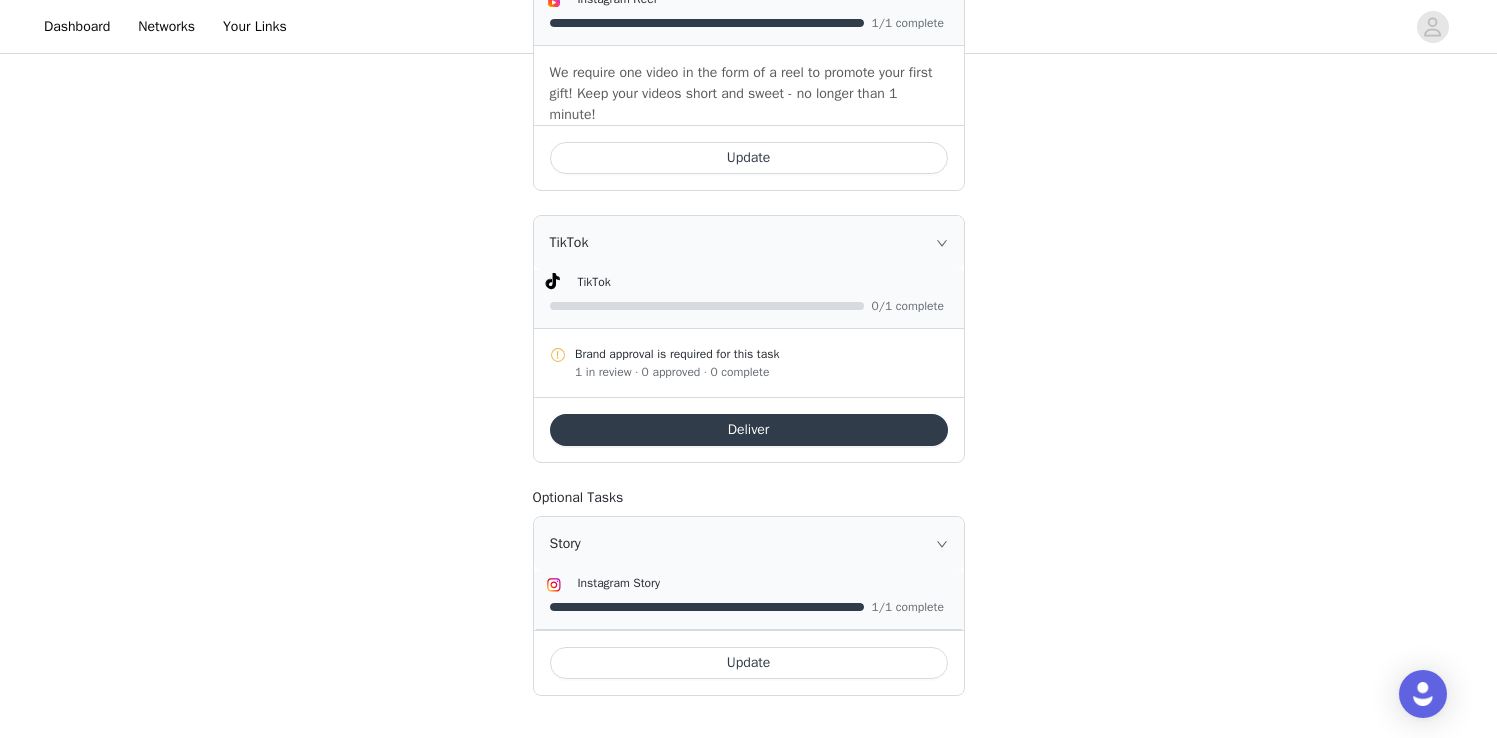 scroll, scrollTop: 912, scrollLeft: 0, axis: vertical 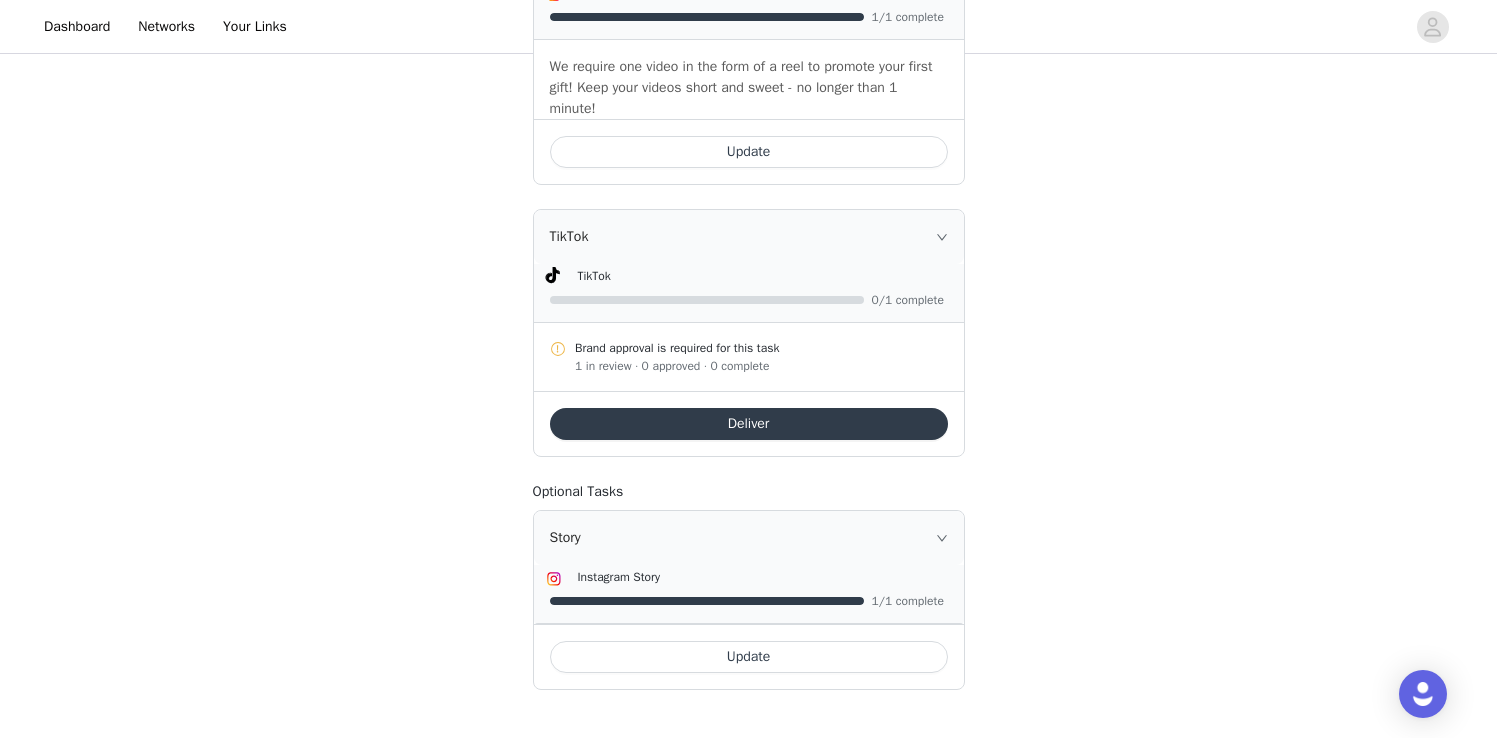 click on "Update" at bounding box center [749, 657] 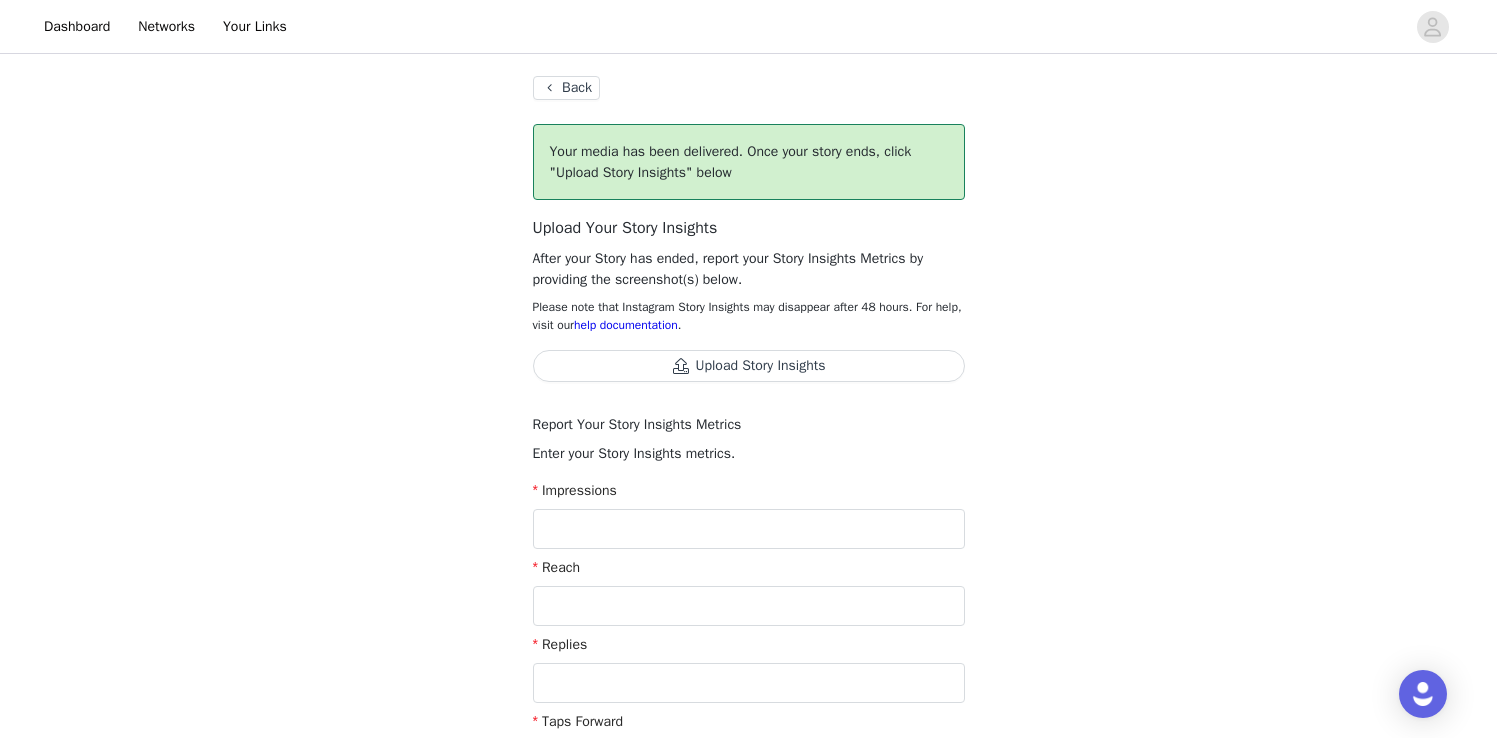 scroll, scrollTop: 0, scrollLeft: 0, axis: both 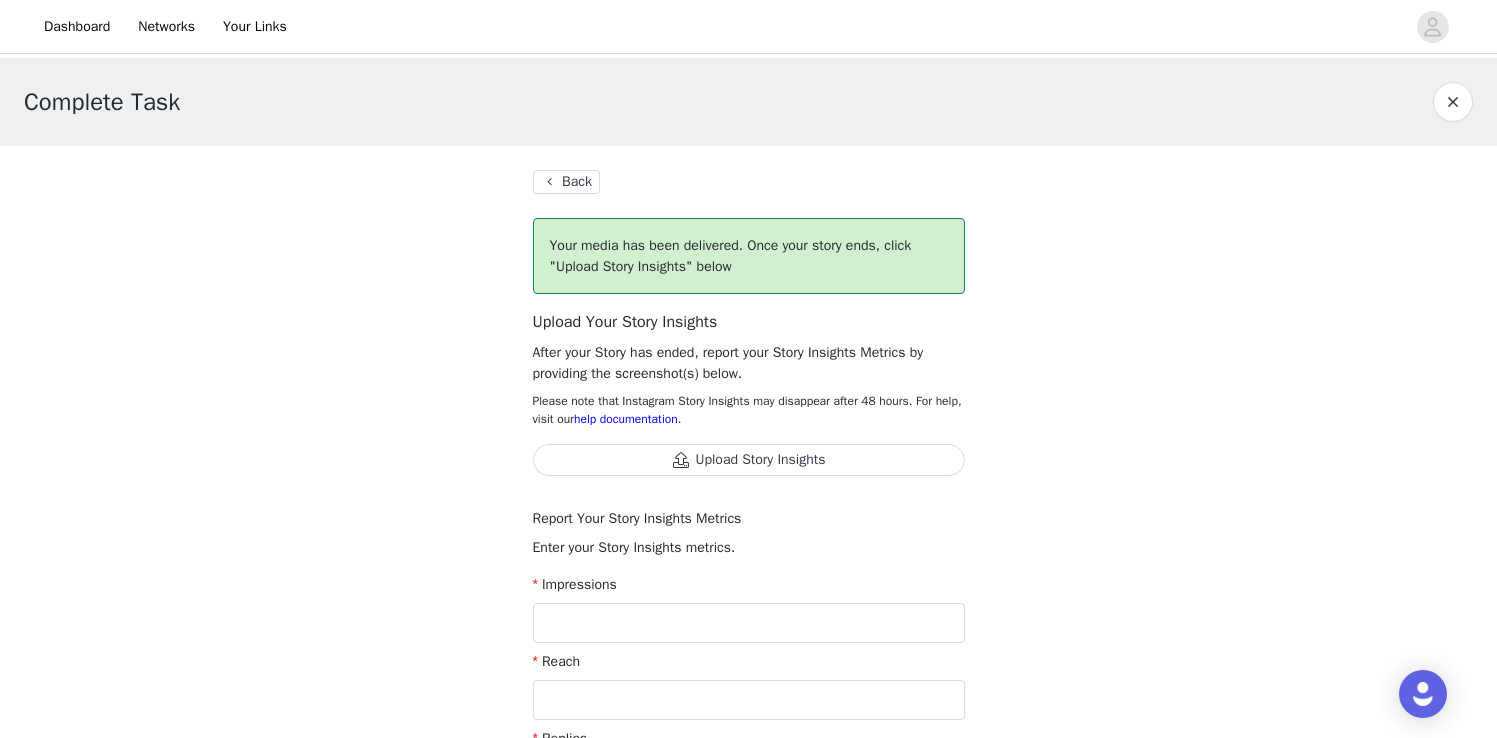 click on "Back" at bounding box center (566, 182) 